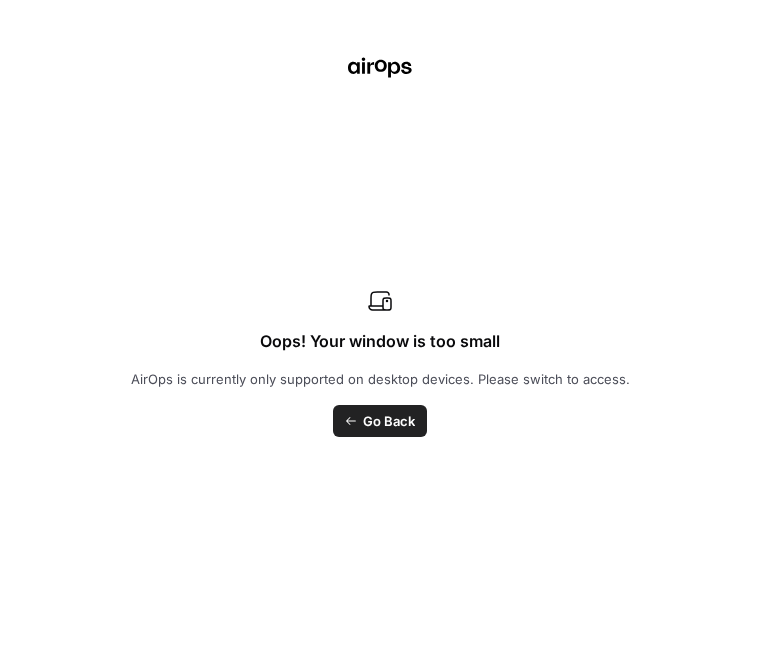 scroll, scrollTop: 0, scrollLeft: 0, axis: both 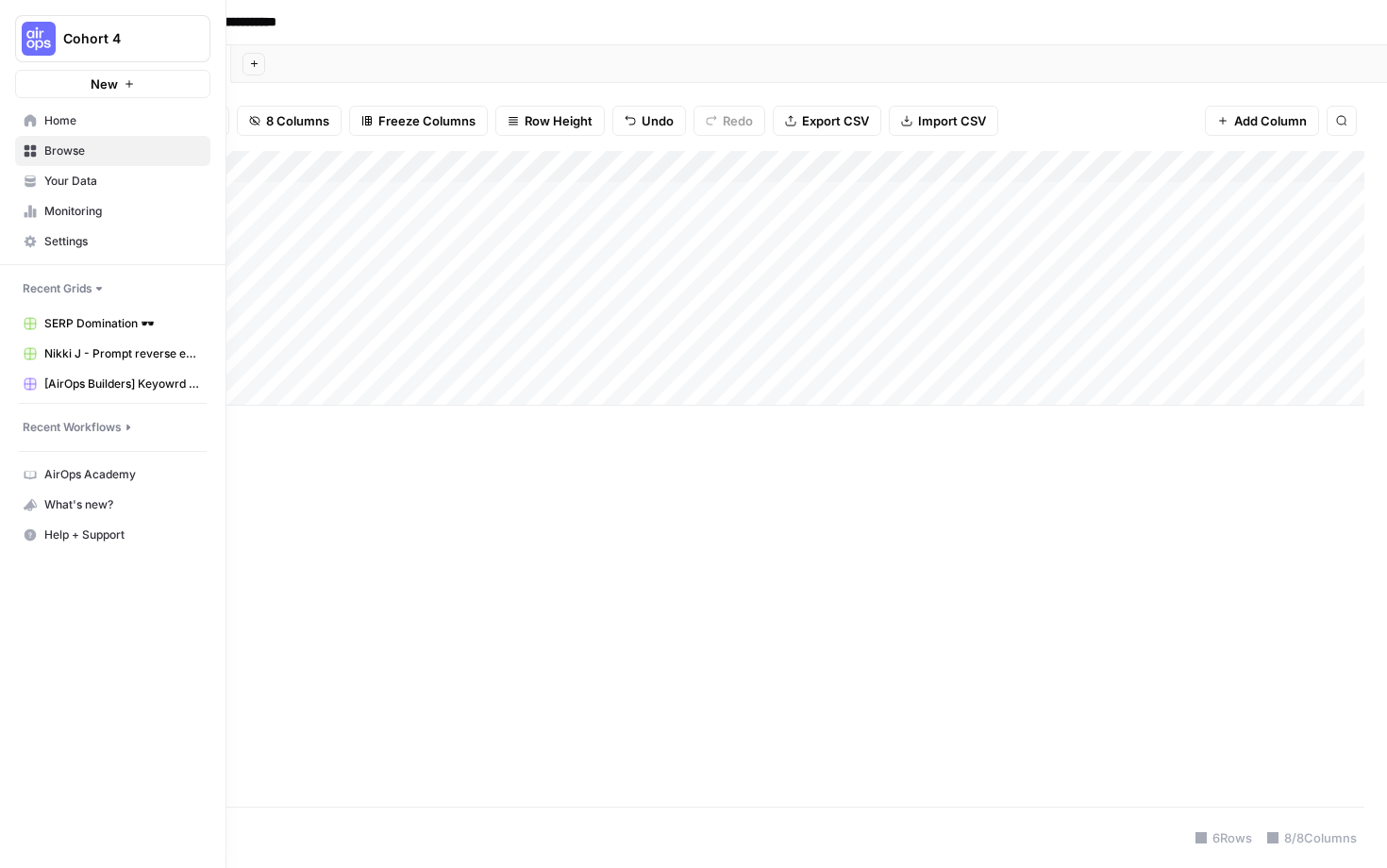 click on "Home" at bounding box center [112, 121] 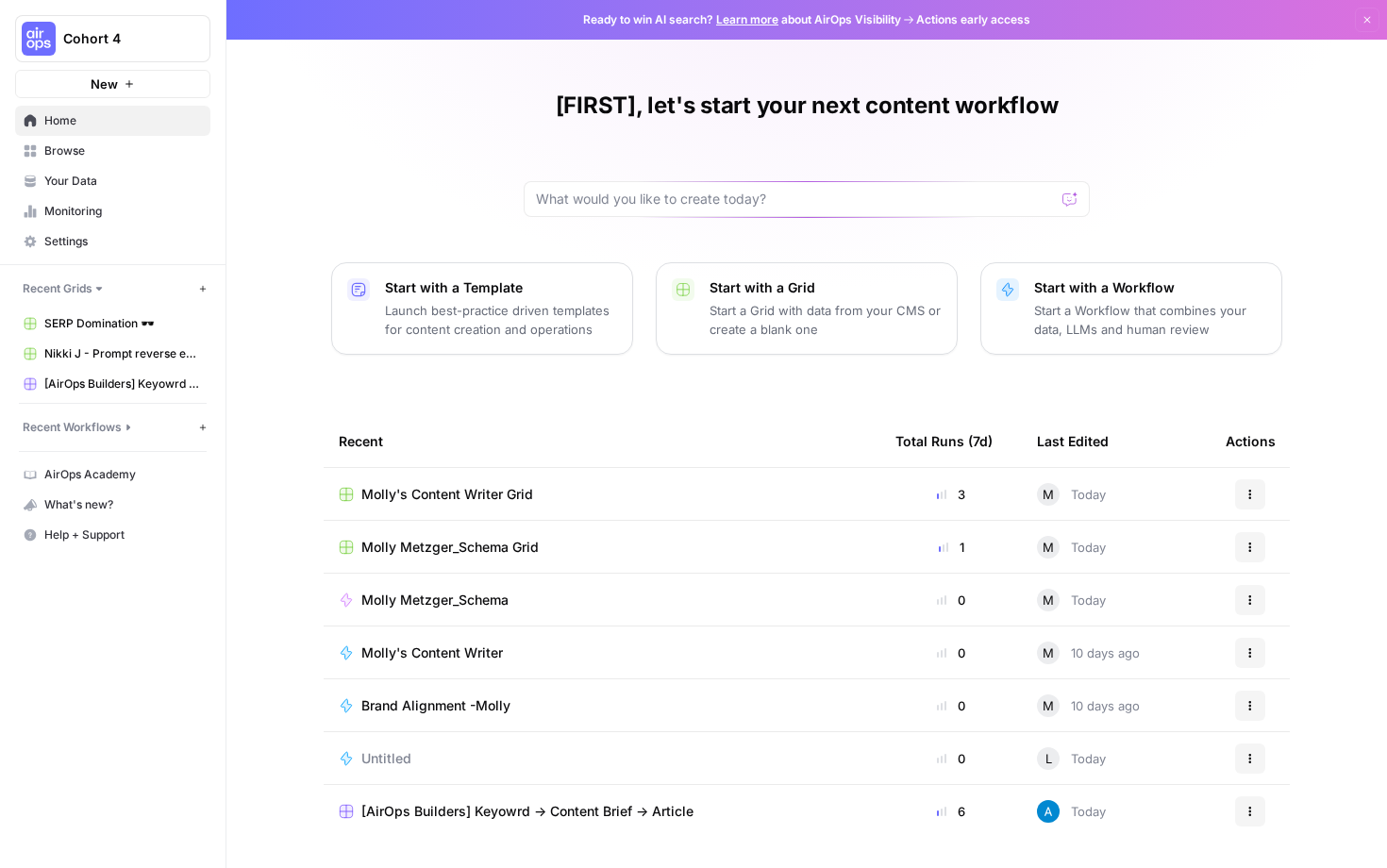 click on "Home" at bounding box center (123, 121) 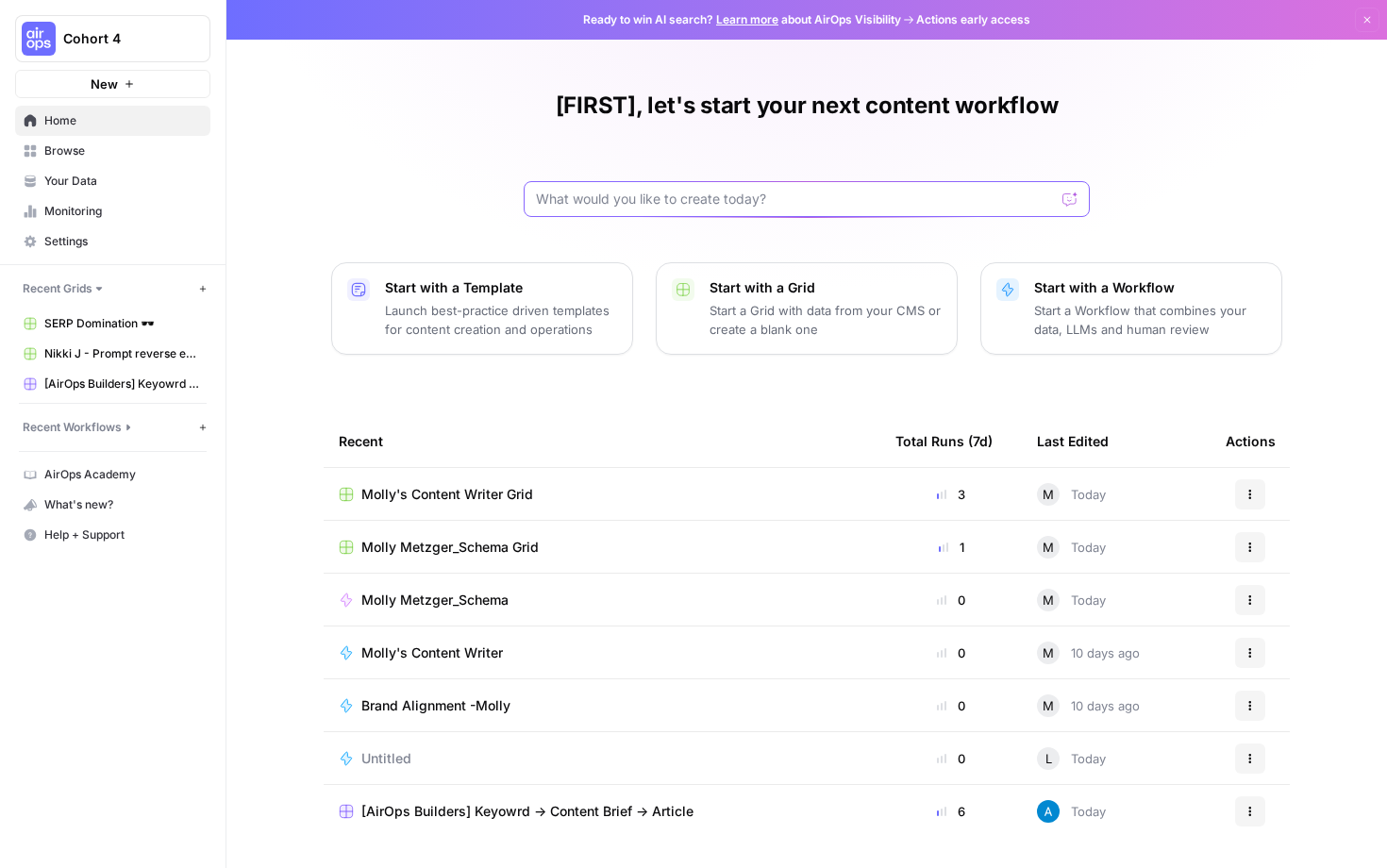 click at bounding box center (795, 199) 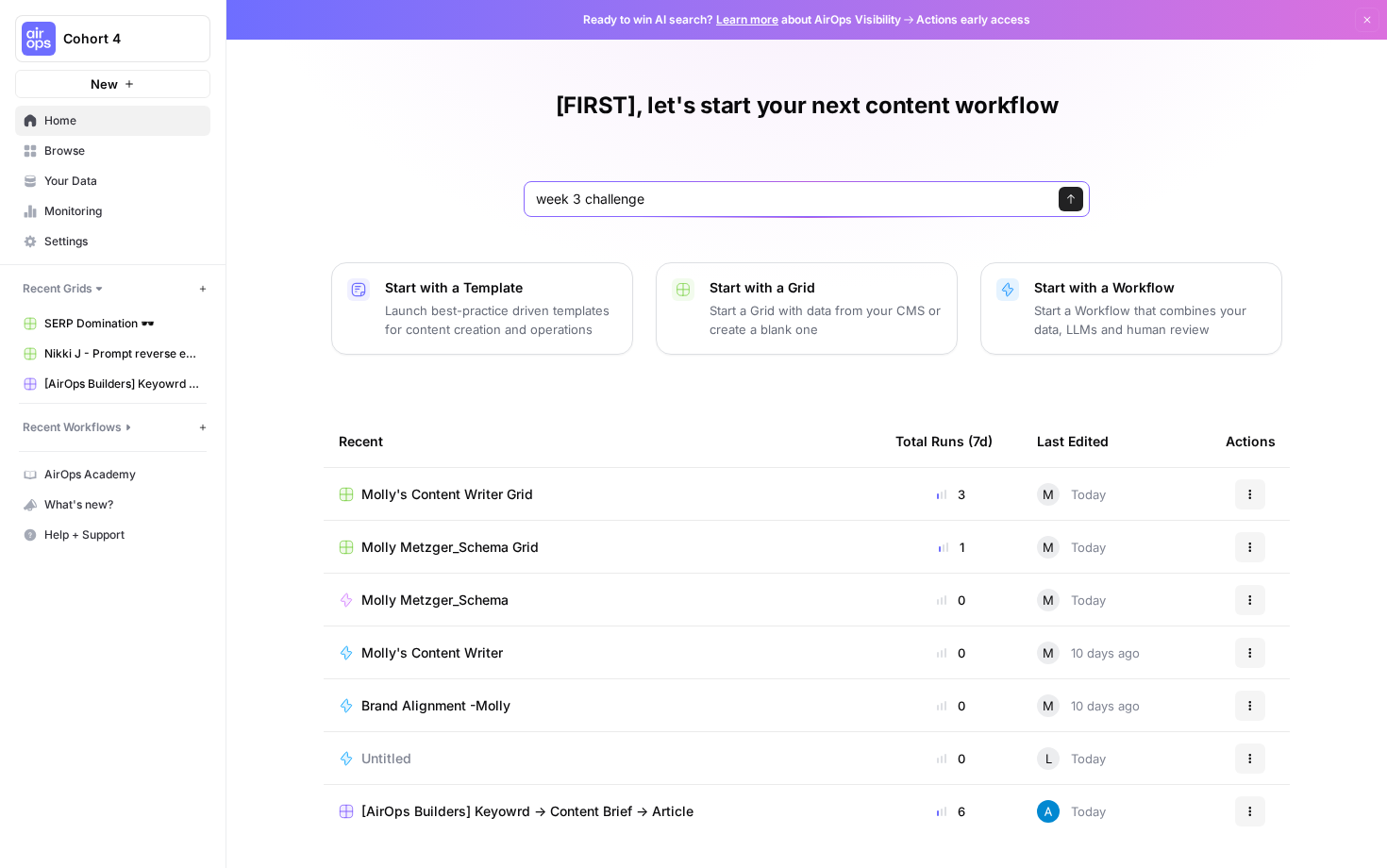 type on "week 3 challenges" 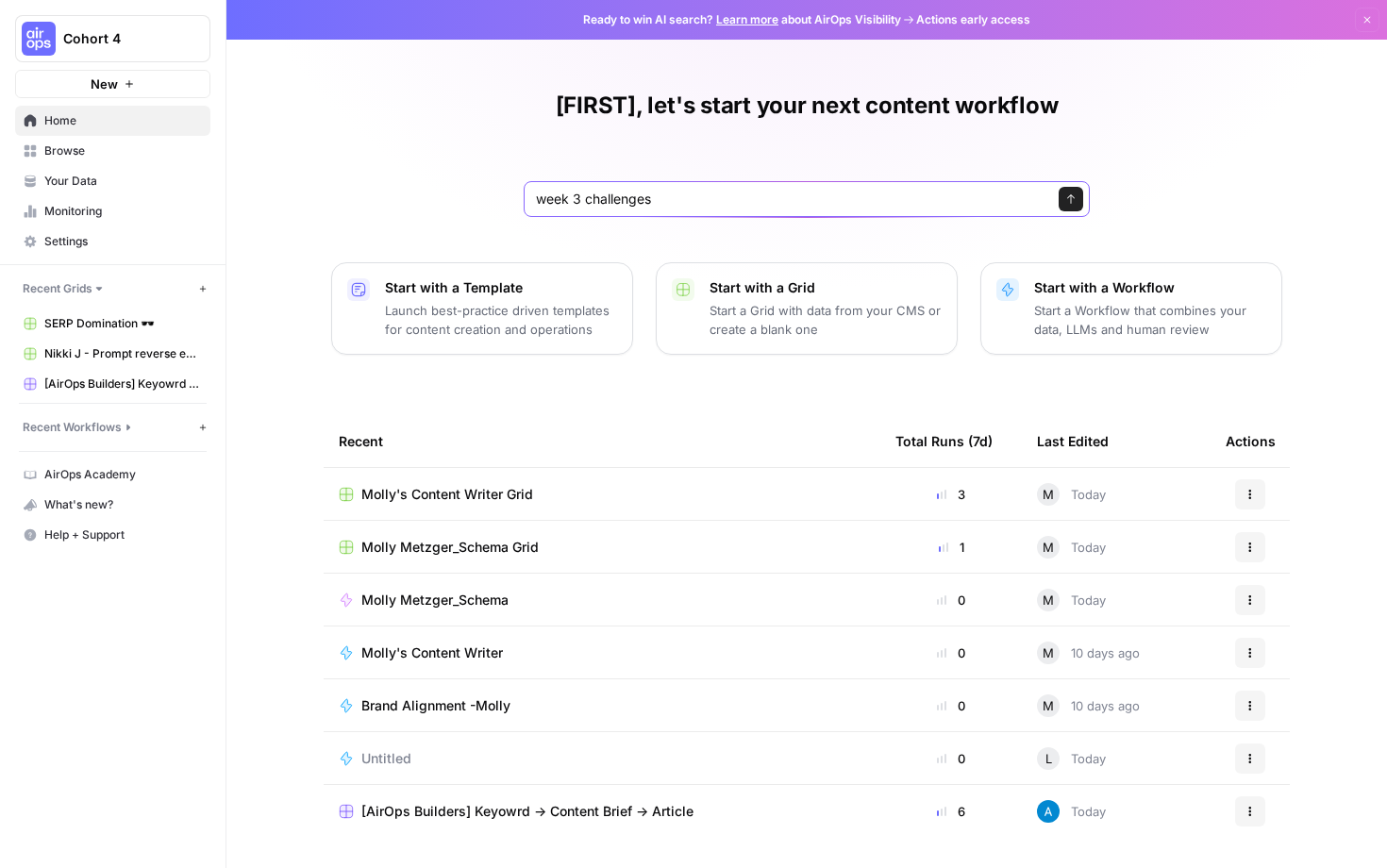 click on "Send" at bounding box center [1071, 199] 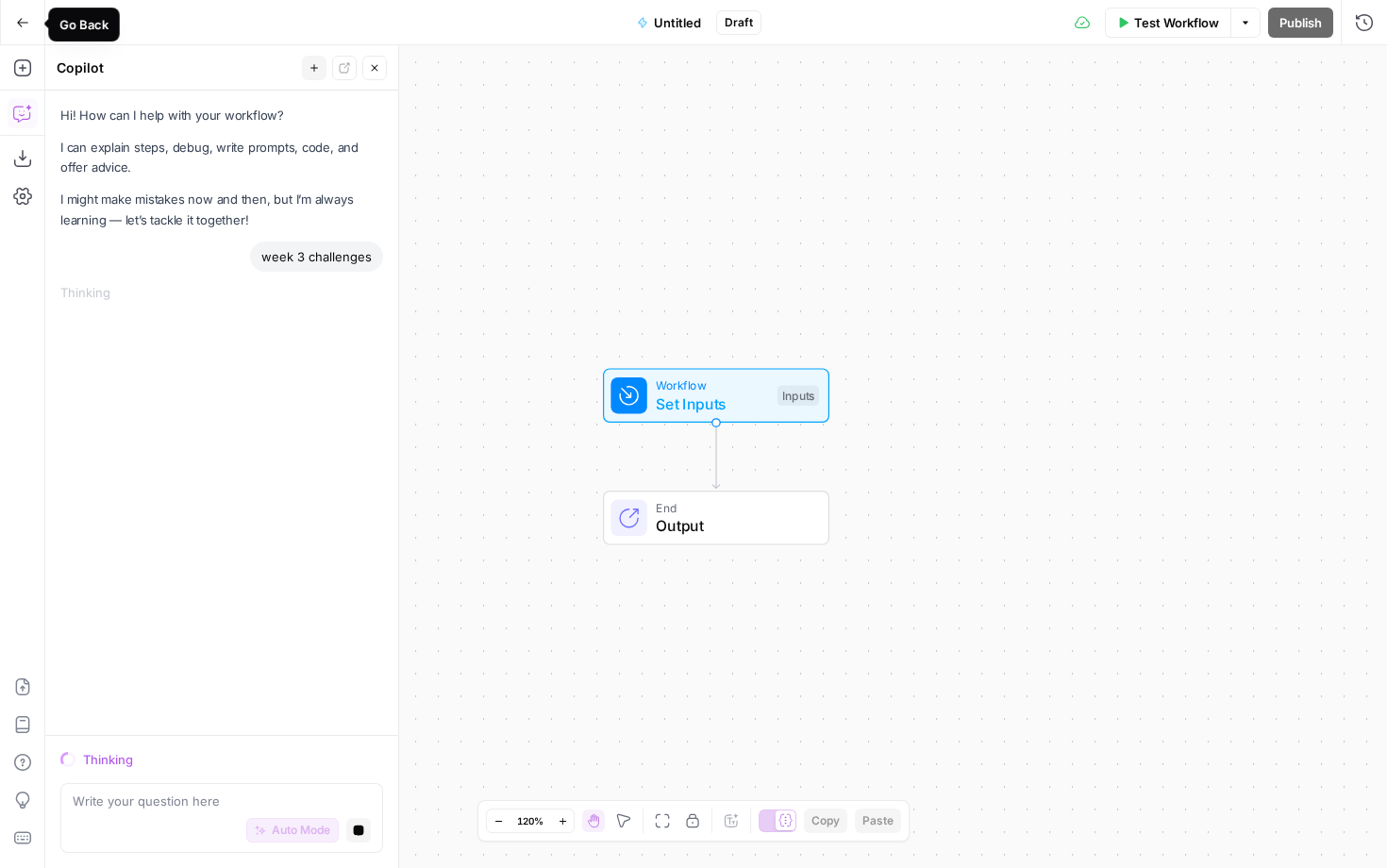 click on "Go Back" at bounding box center (23, 23) 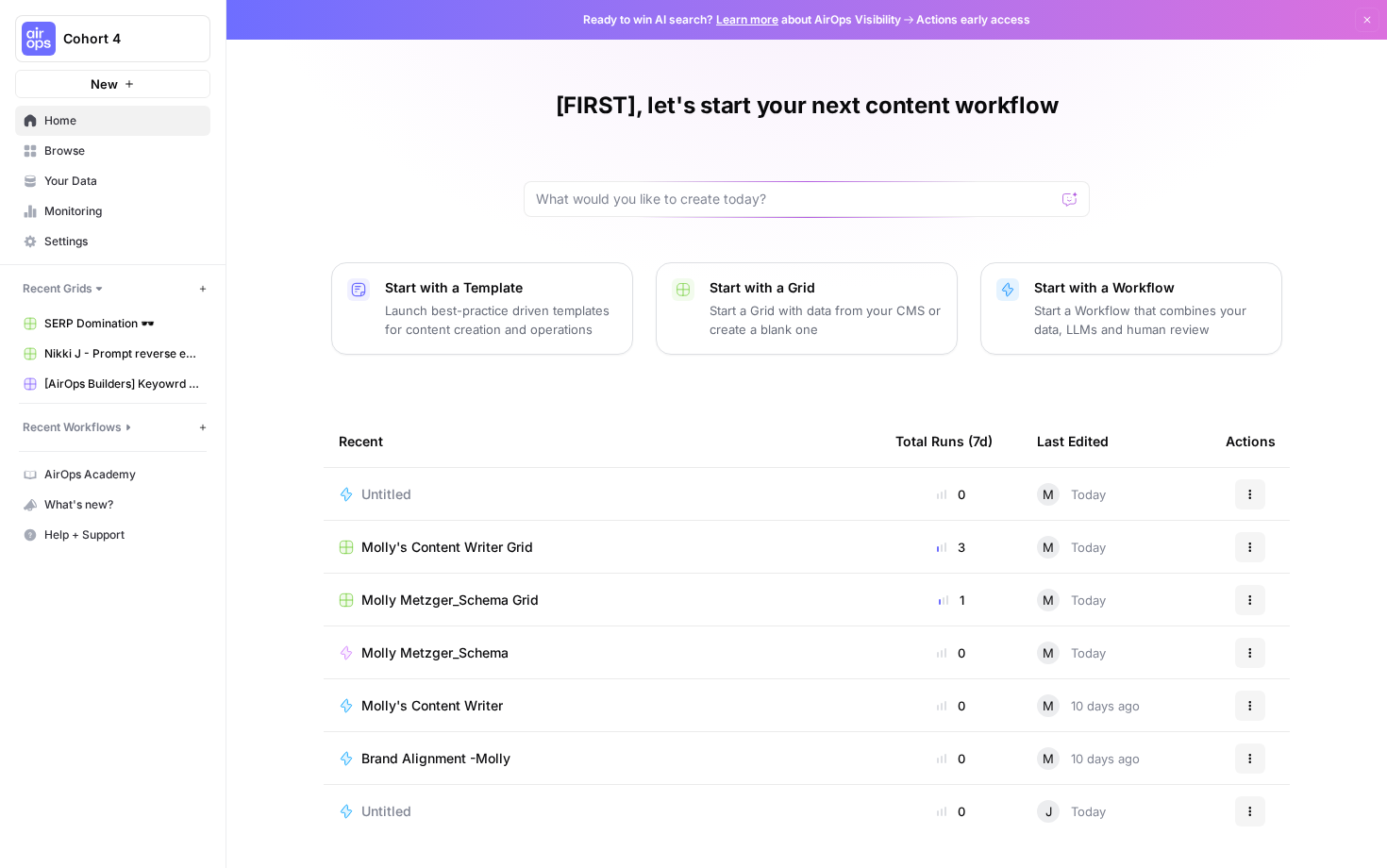 click on "Browse" at bounding box center [123, 151] 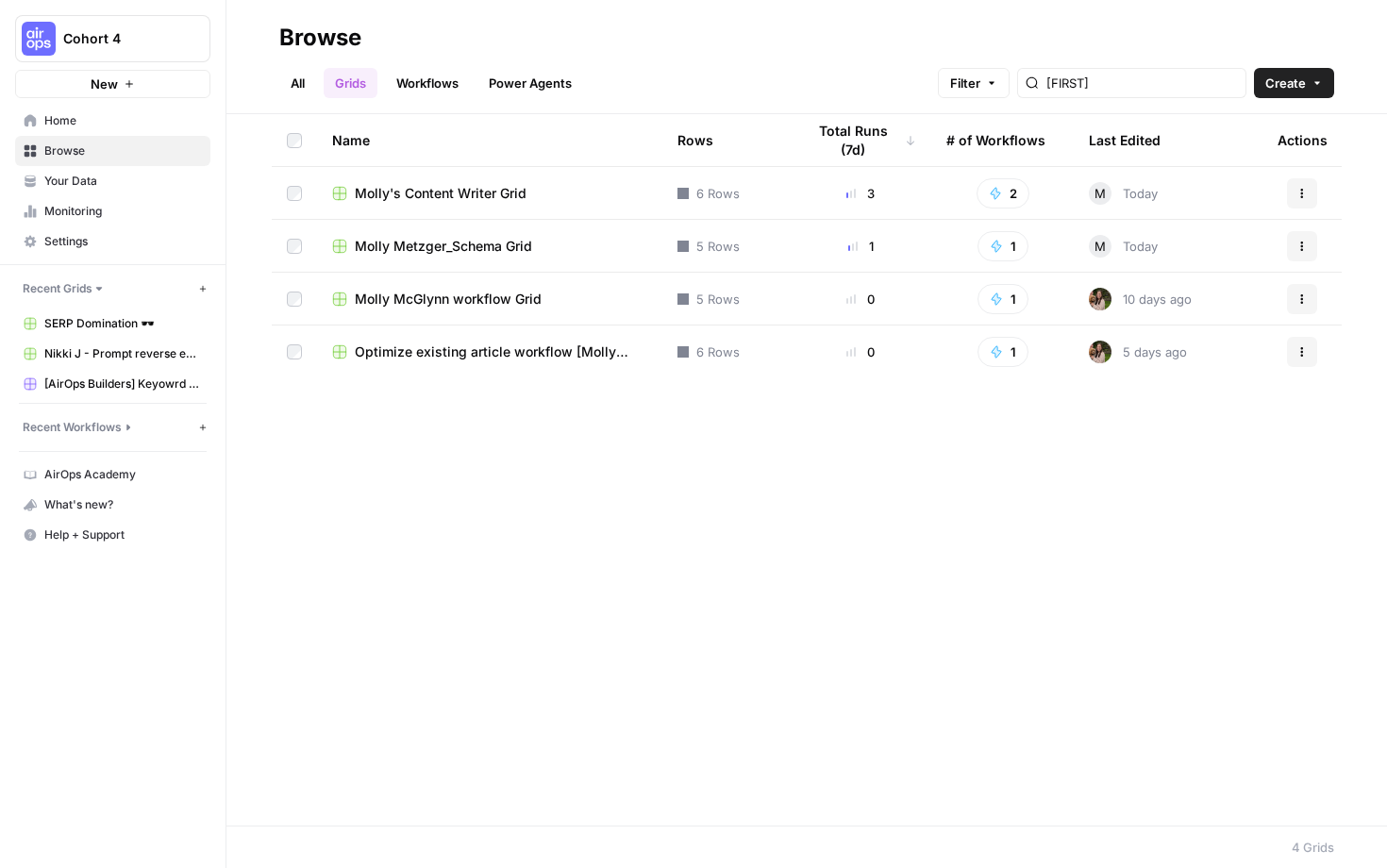 click on "All" at bounding box center (297, 83) 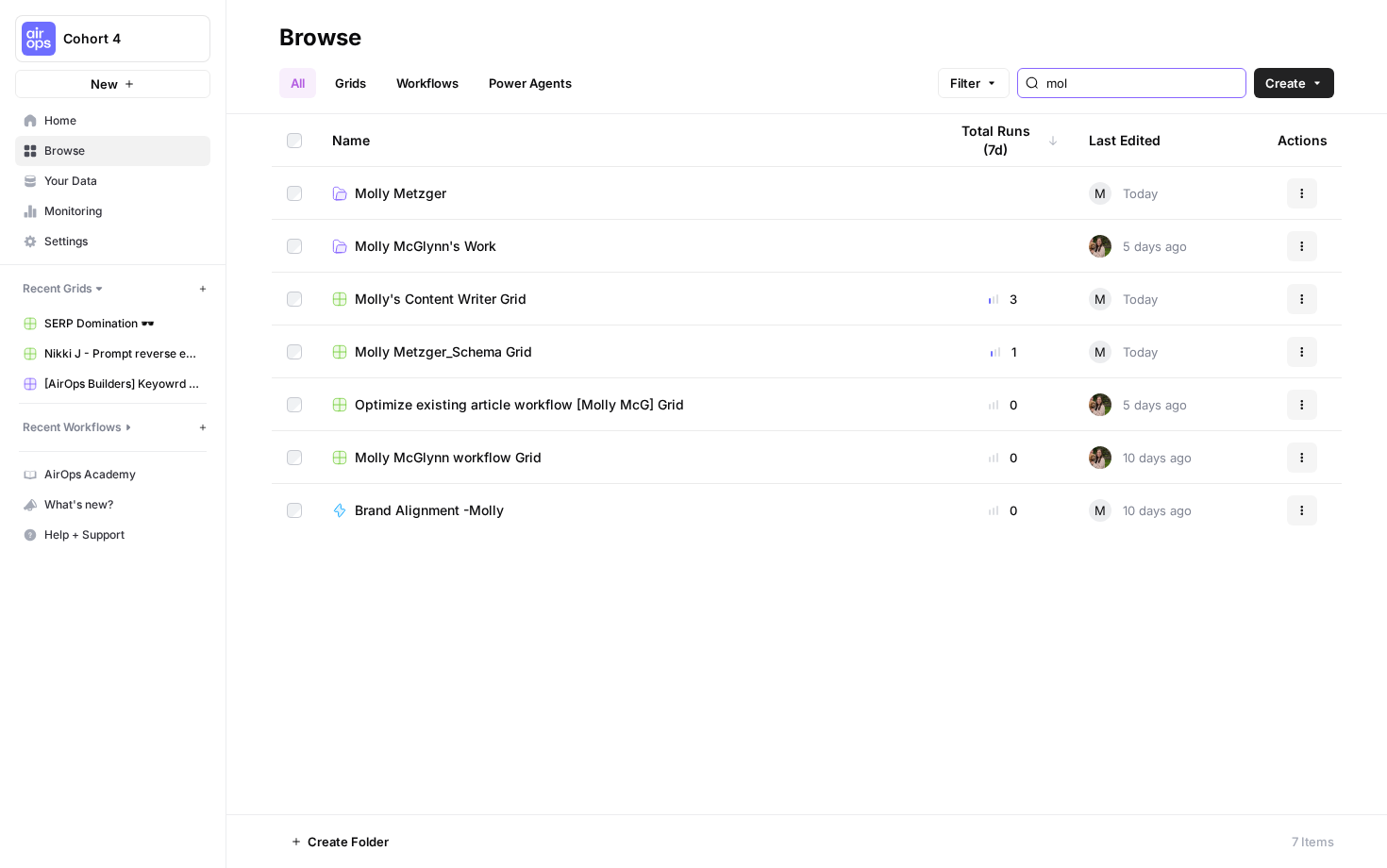drag, startPoint x: 1140, startPoint y: 83, endPoint x: 1055, endPoint y: 84, distance: 85.005882 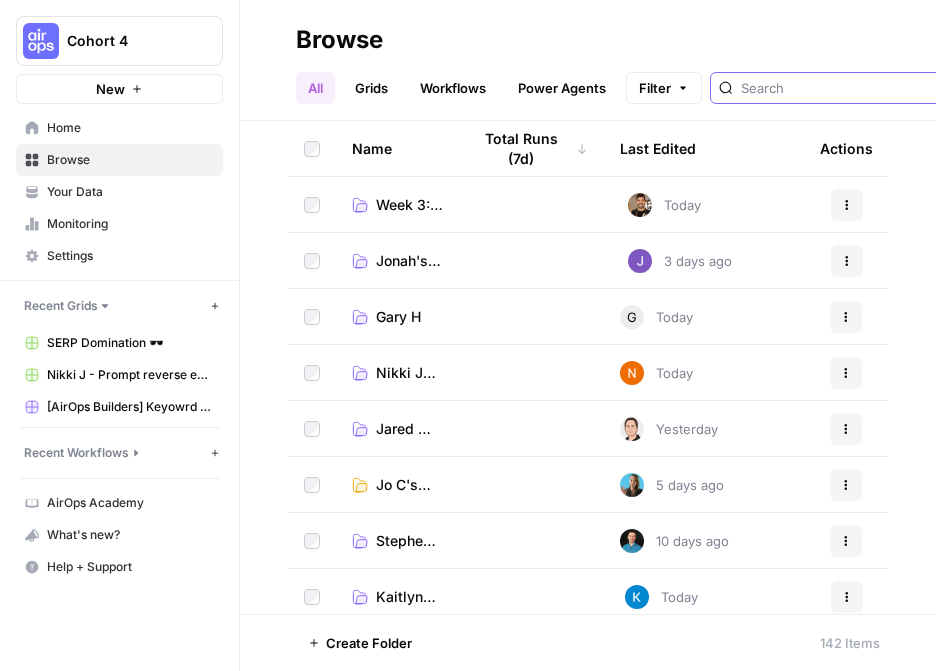 type 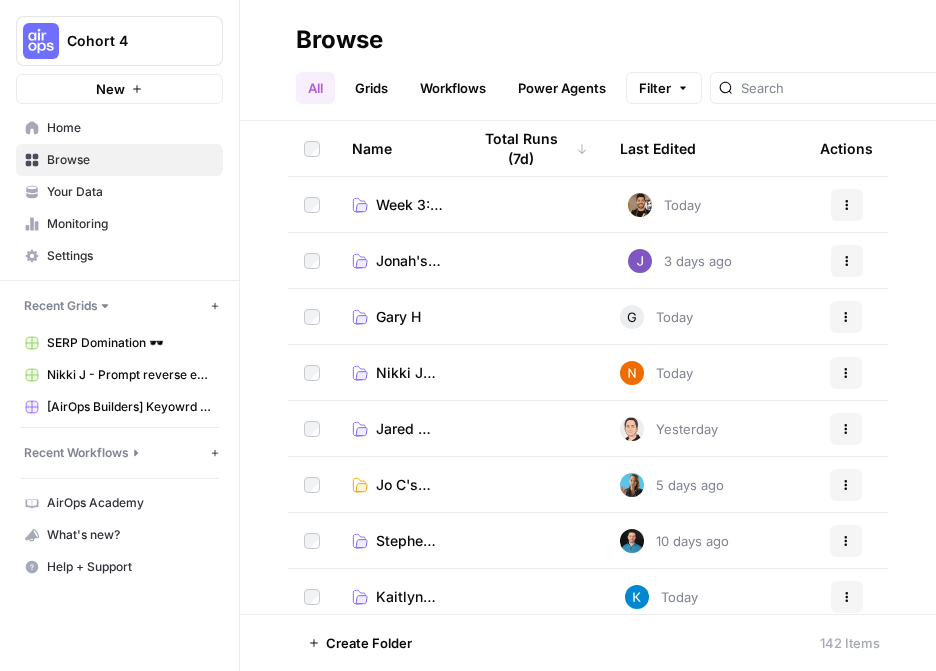 click on "Week 3: Builder Challenges (AirOps x Cohort 4)" at bounding box center [413, 205] 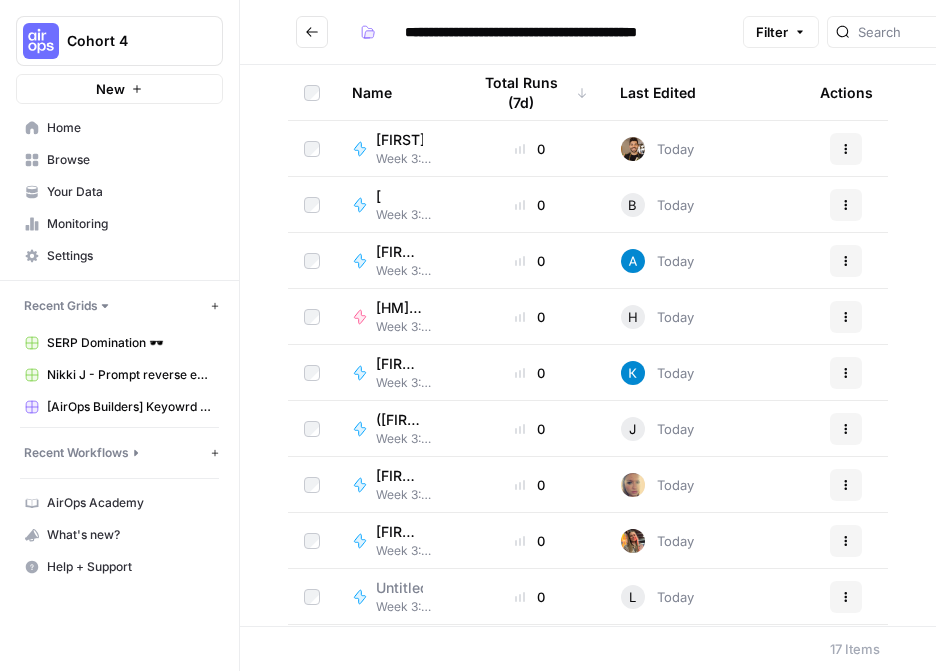 click on "17 Items" at bounding box center [588, 648] 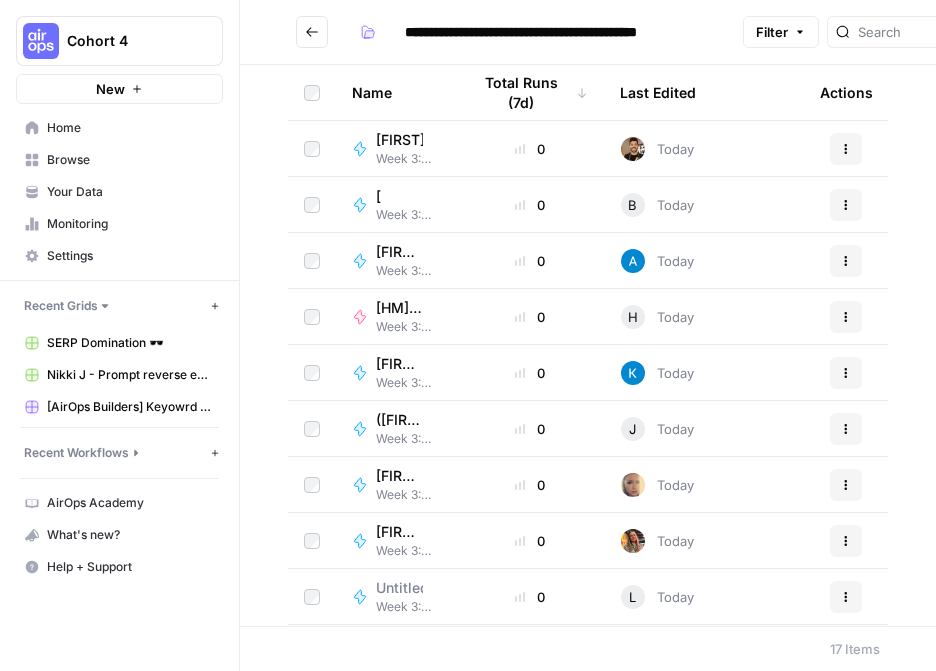 click on "[ Week 3: Builder Challenges (AirOps x Cohort 4)" at bounding box center [395, 204] 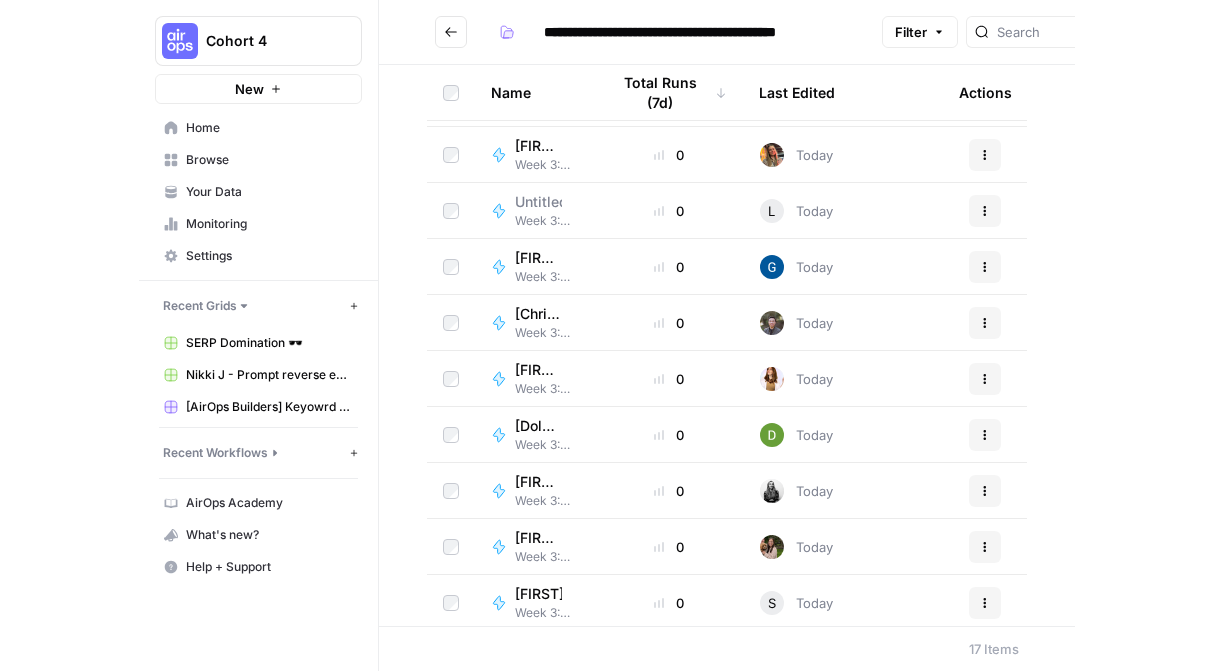 scroll, scrollTop: 447, scrollLeft: 0, axis: vertical 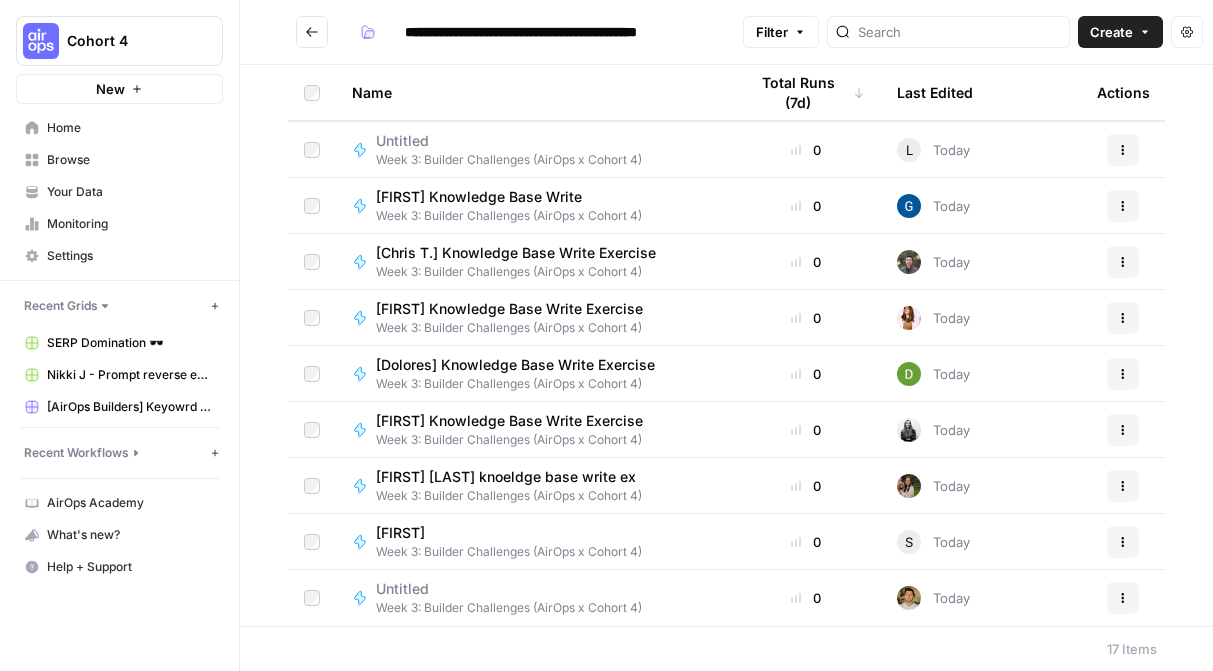 click 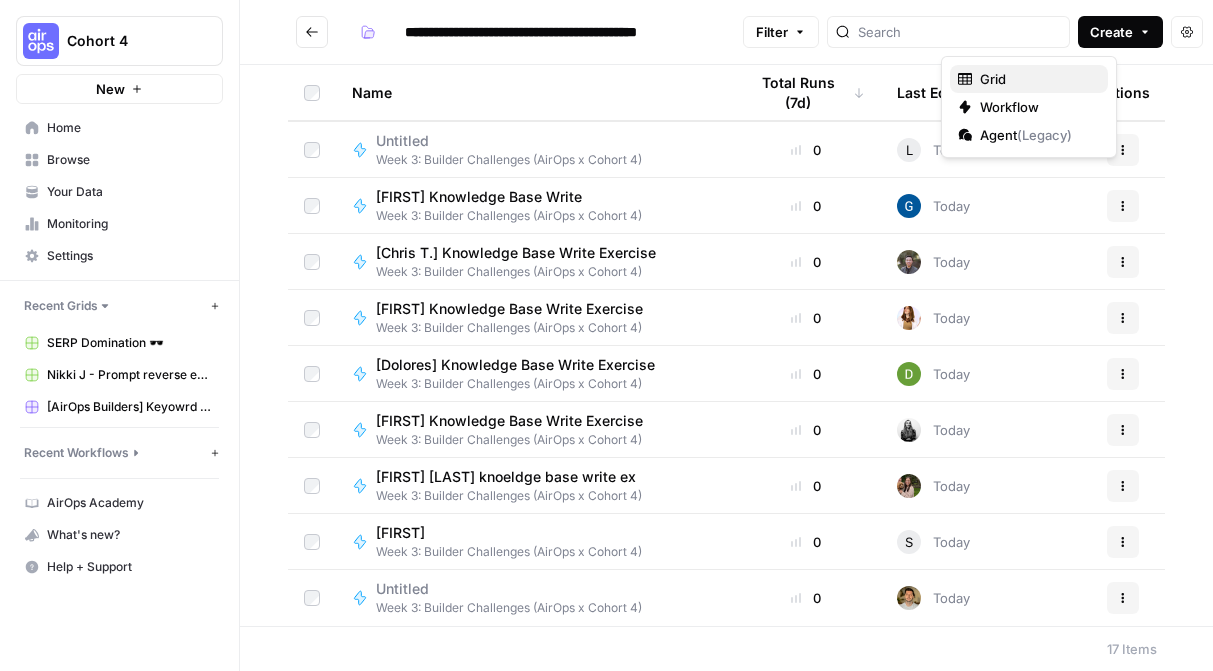 click on "Grid" at bounding box center (1036, 79) 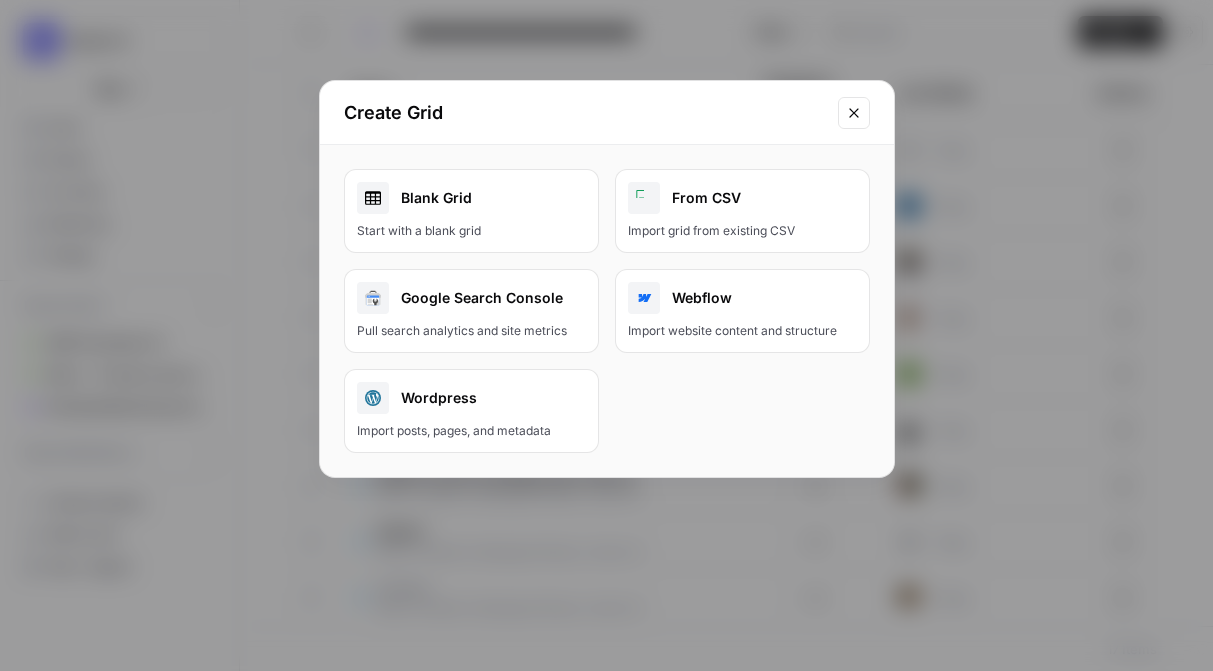 click on "Blank Grid" at bounding box center [471, 198] 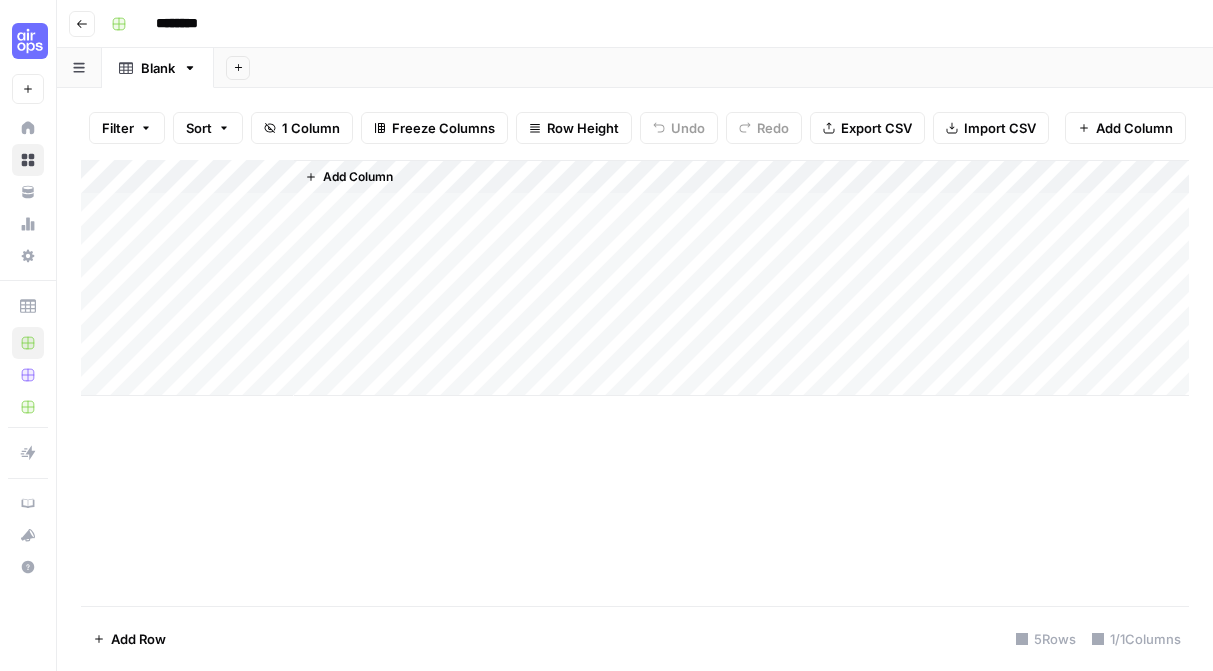click on "********" at bounding box center [203, 24] 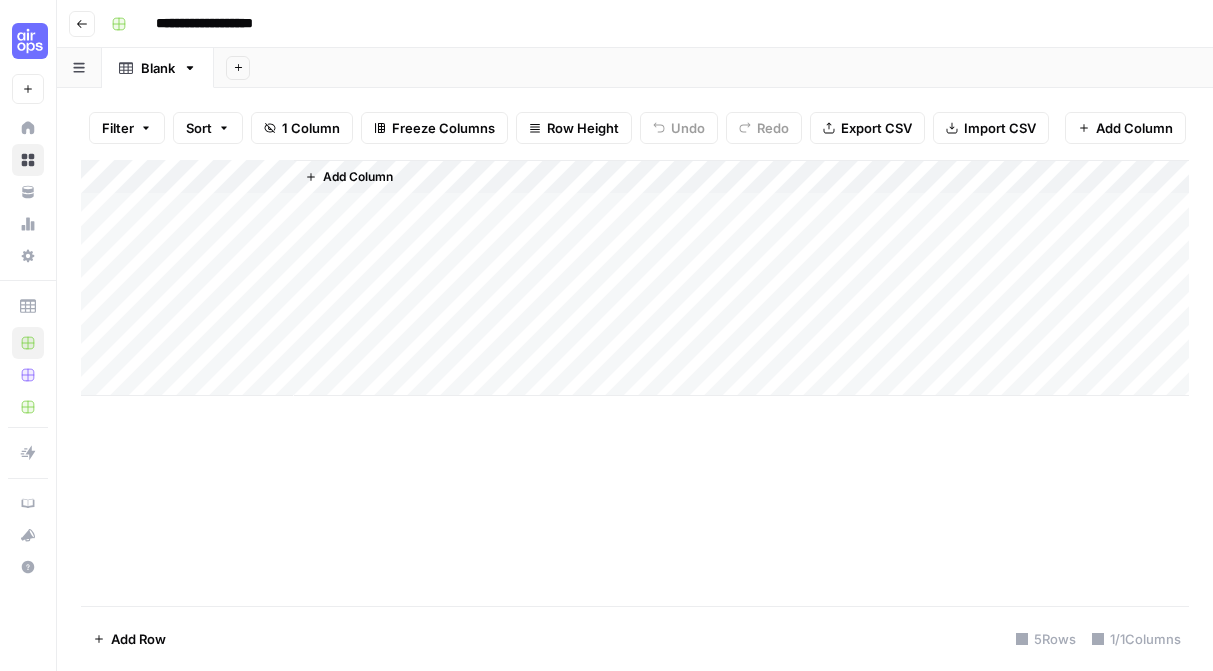 type on "**********" 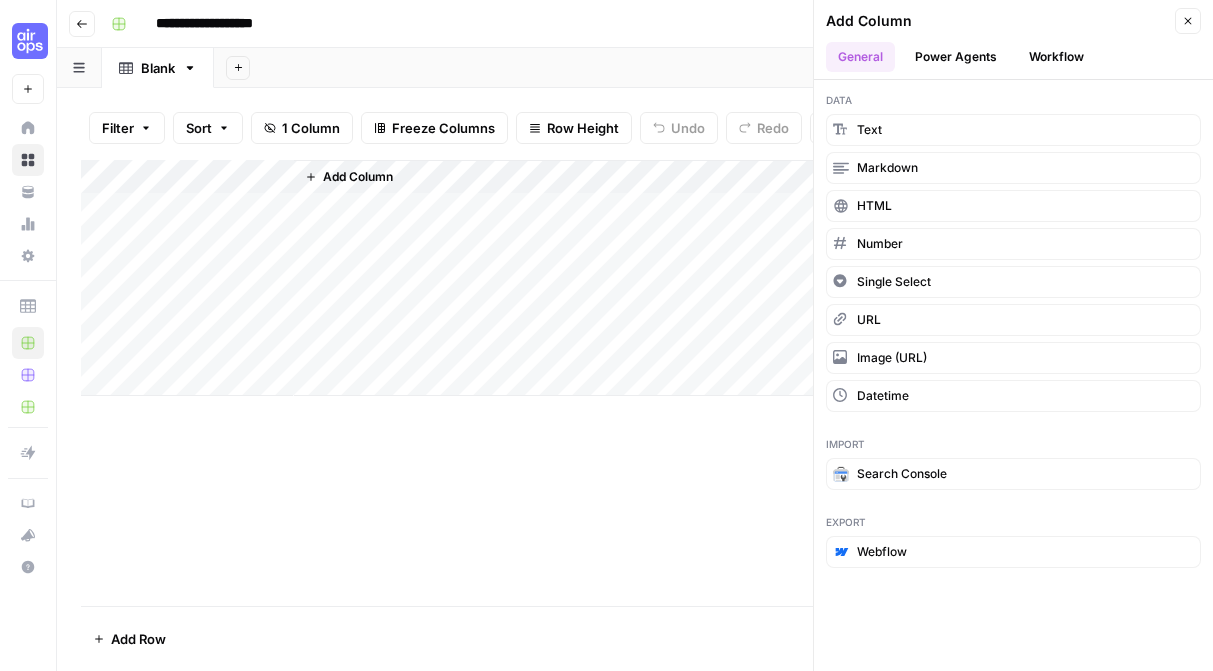 click on "Workflow" at bounding box center (1056, 57) 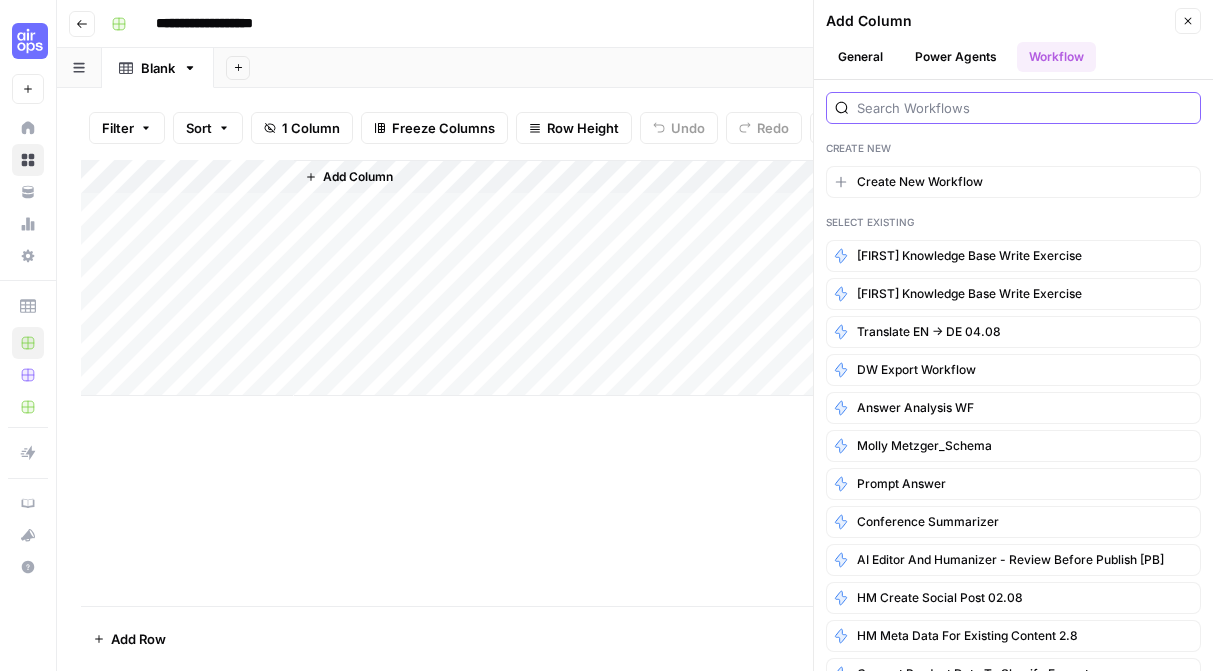 click at bounding box center (1024, 108) 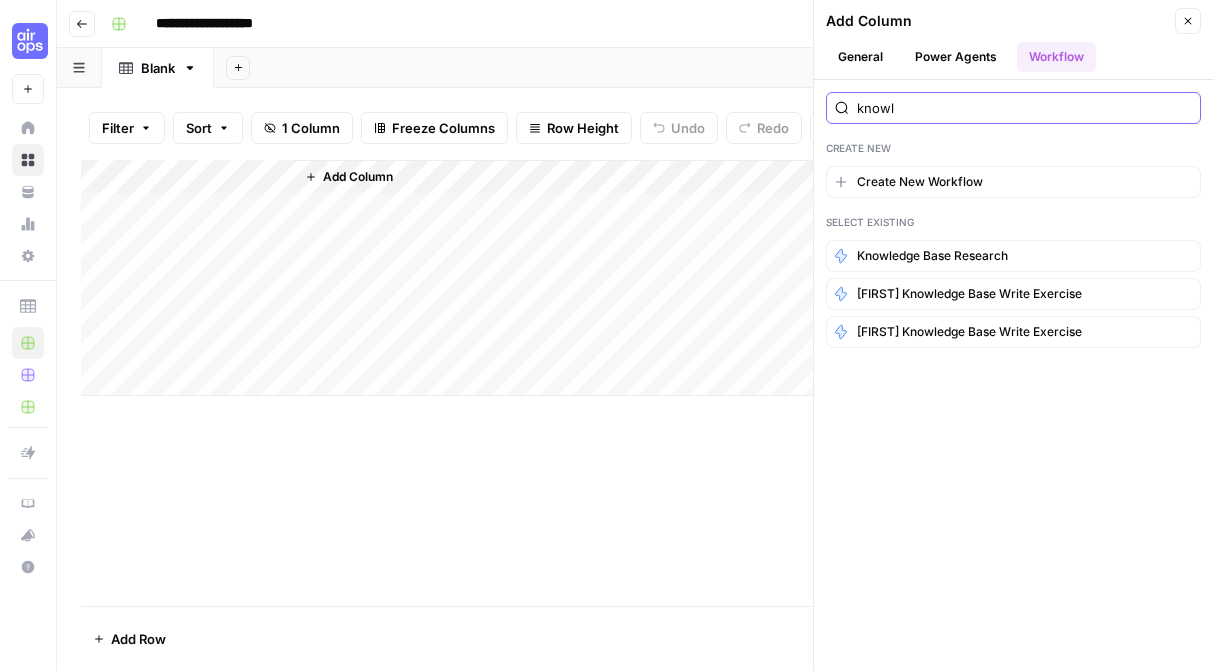 type on "knowl" 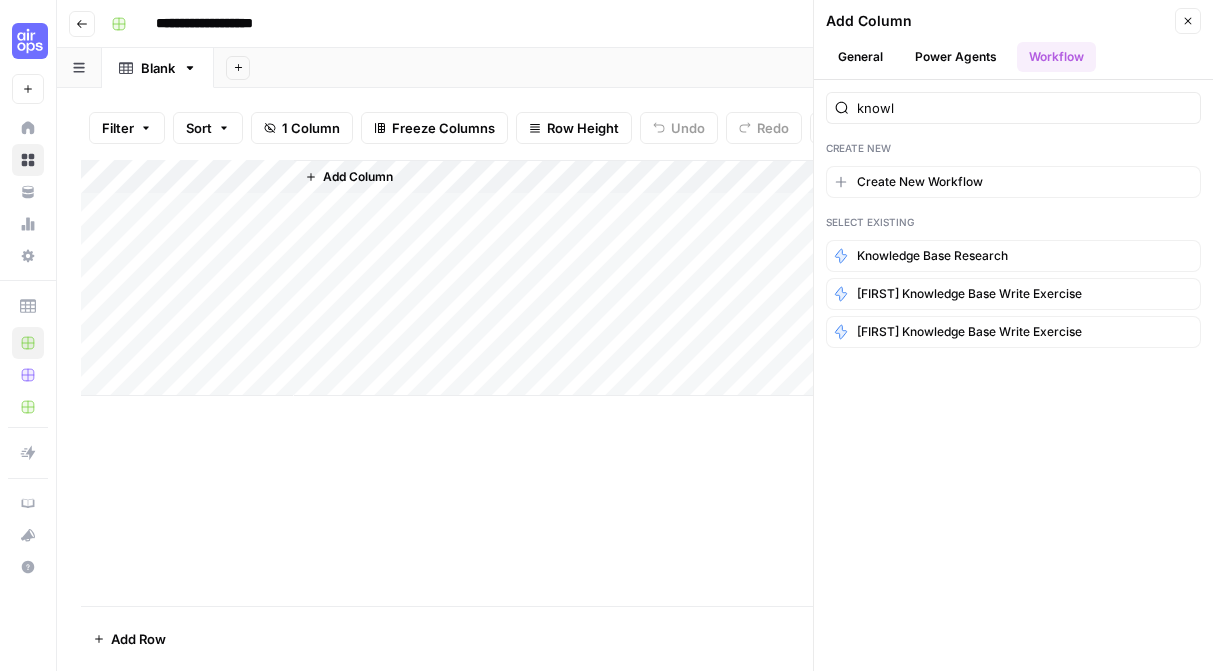 click on "Add Column" at bounding box center (741, 278) 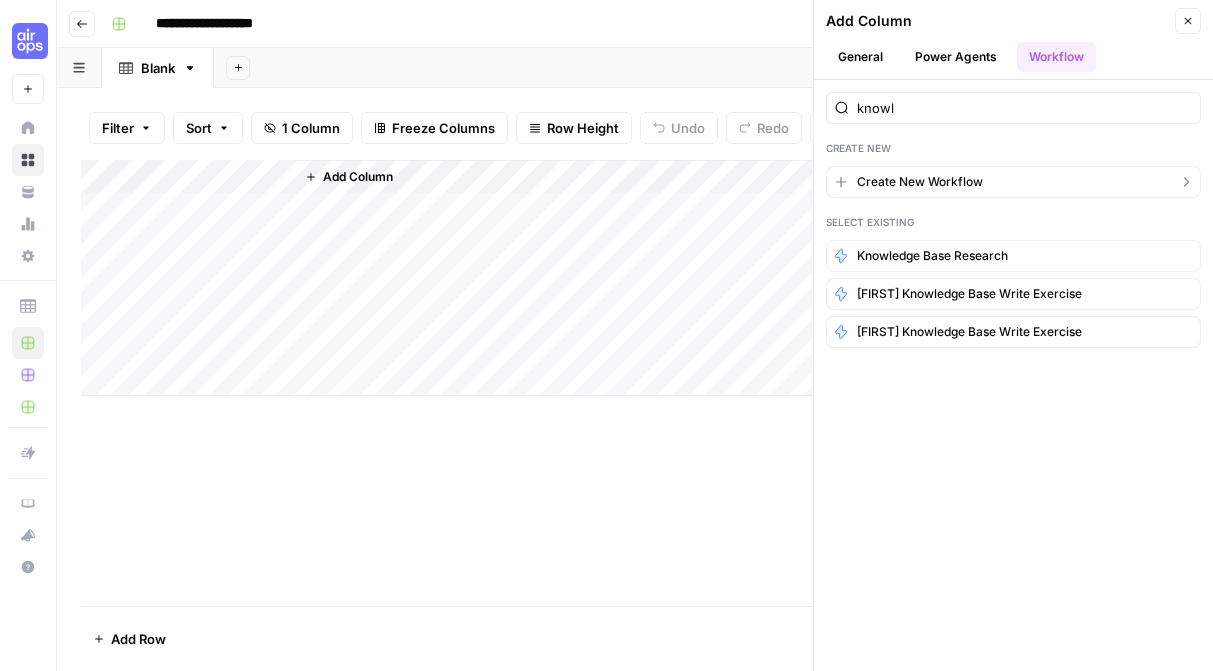 click on "Create New Workflow" at bounding box center [920, 182] 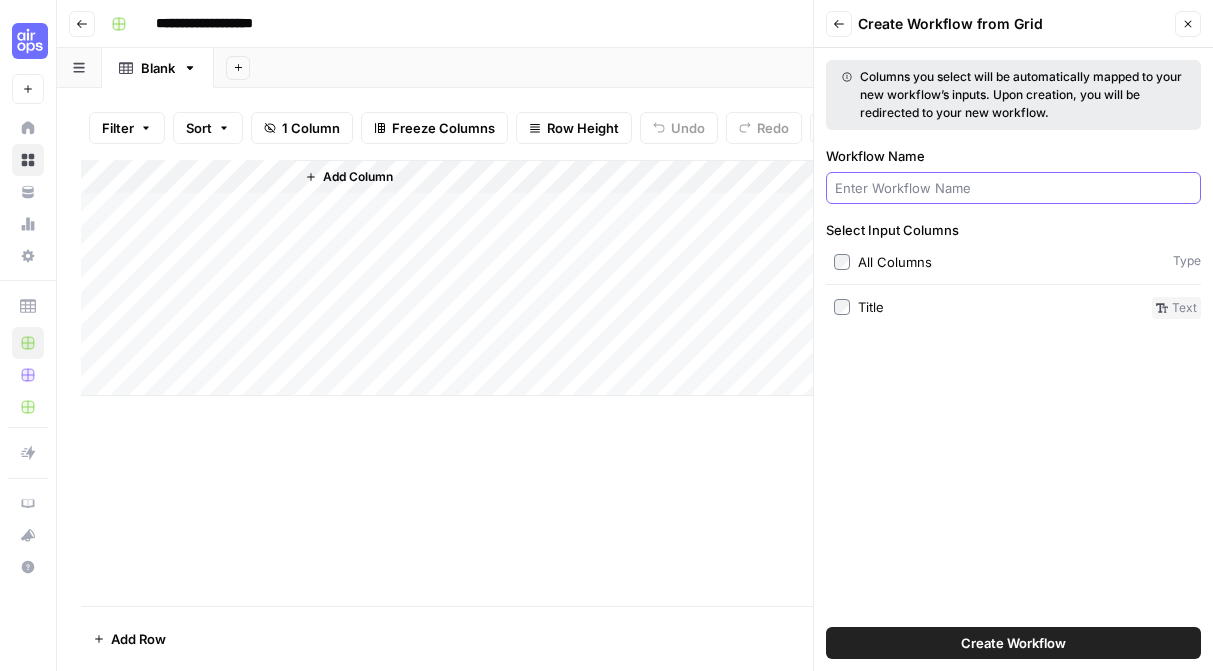 click on "Workflow Name" at bounding box center [1013, 188] 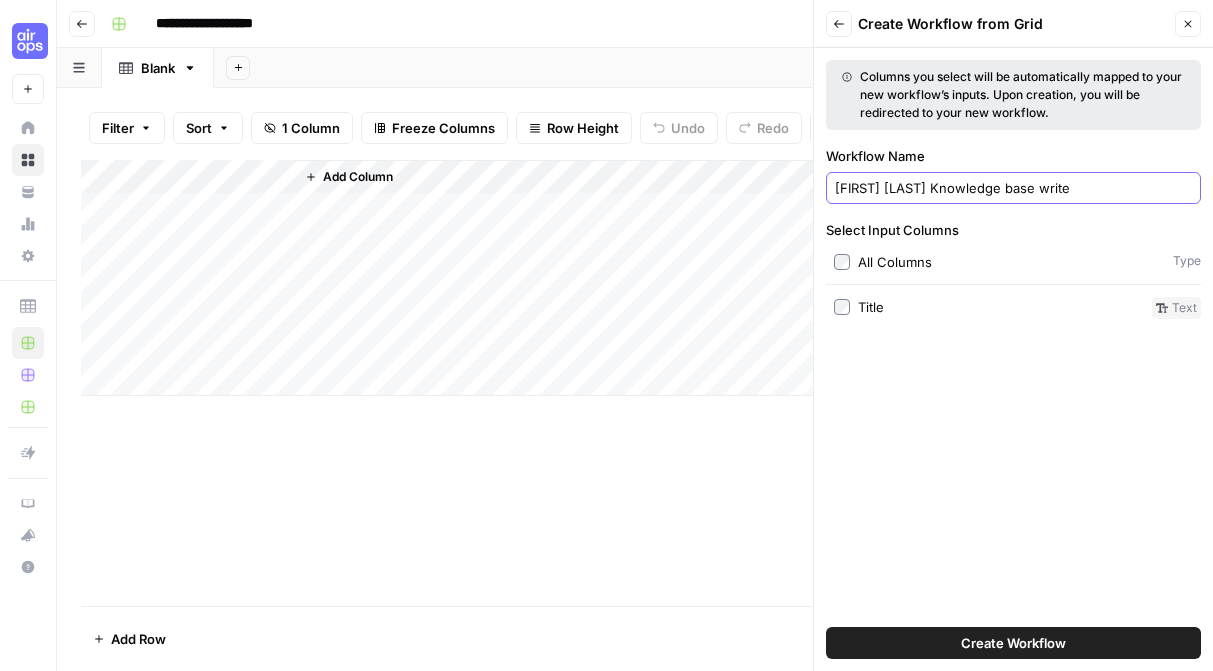 type on "[FIRST] [LAST] Knowledge base write" 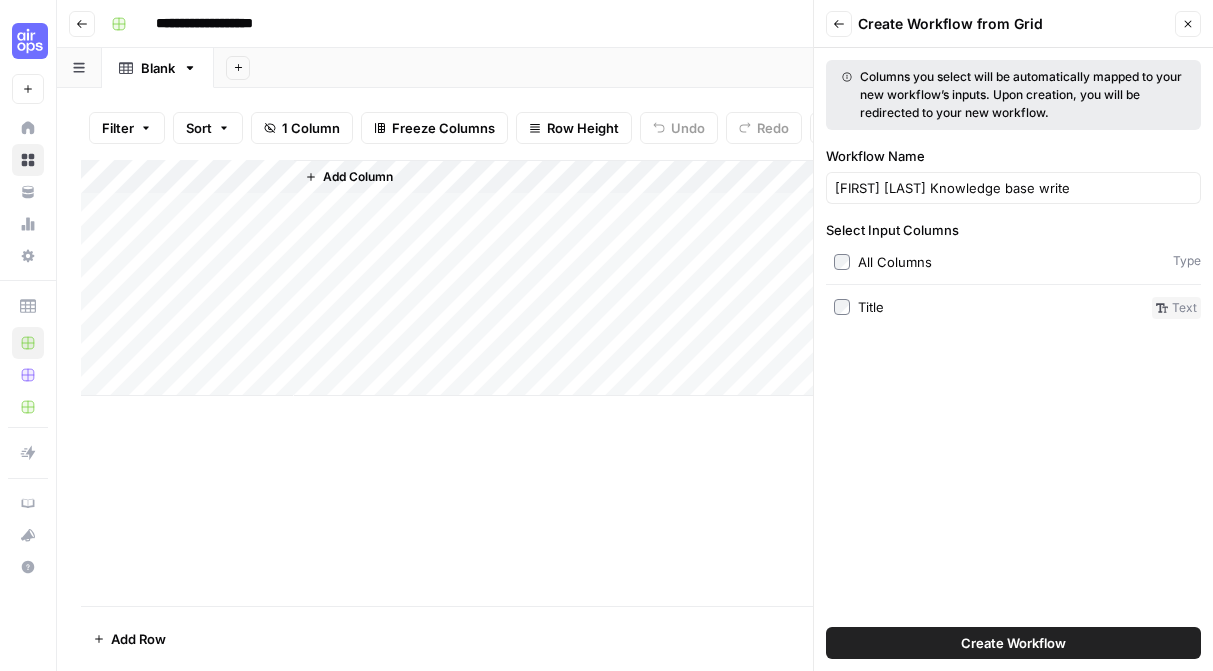 click on "Select Input Columns" at bounding box center (1013, 230) 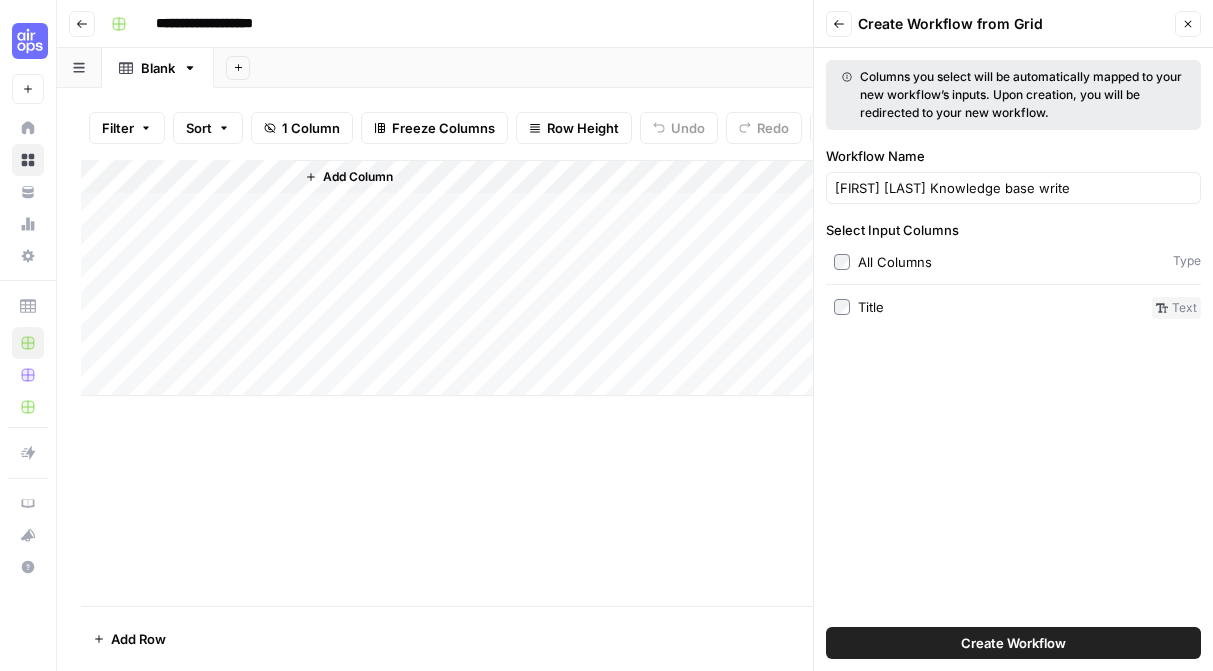 click on "Columns you select will be automatically mapped to your new workflow’s inputs. Upon creation, you will be redirected to your new workflow. Workflow Name [FIRST] [LAST] Knowledge base write Select Input Columns All Columns Type Title
text Create Workflow" at bounding box center [1013, 359] 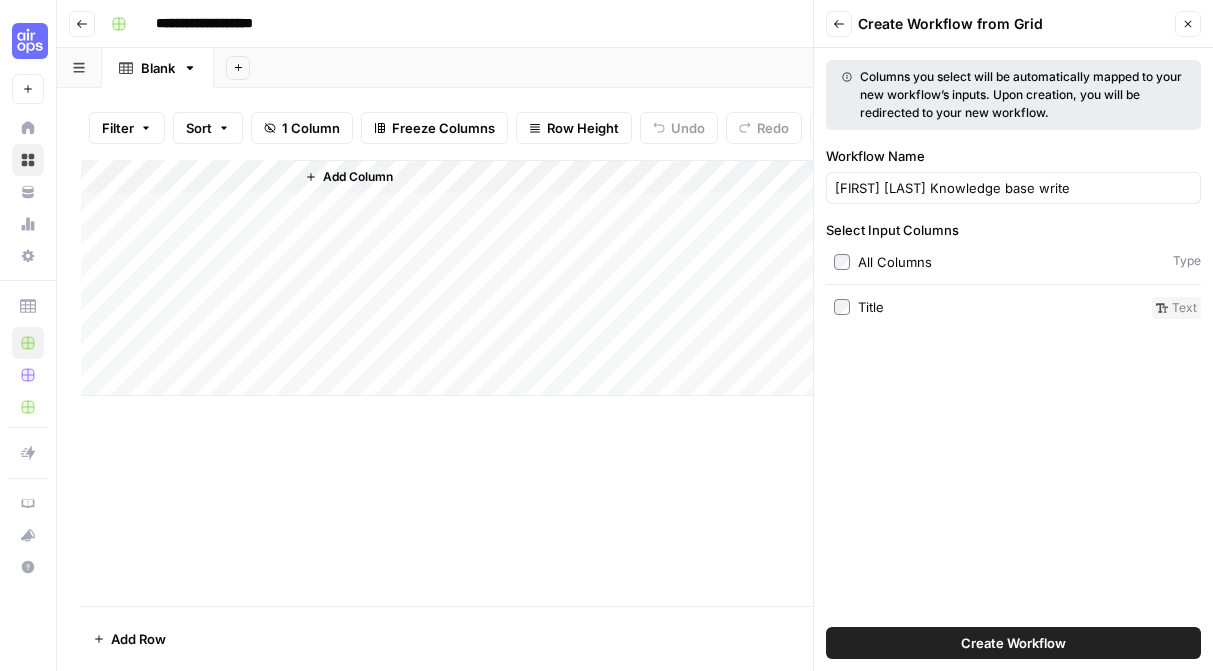 click on "Create Workflow" at bounding box center (1013, 643) 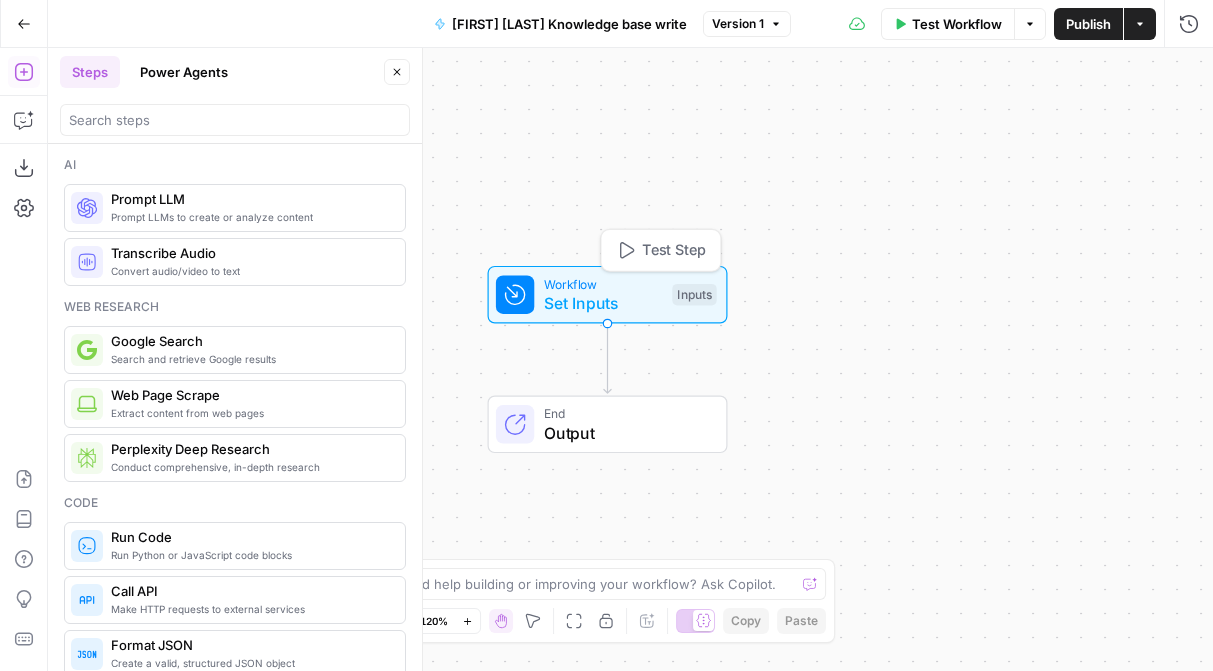 click on "Inputs" at bounding box center (694, 295) 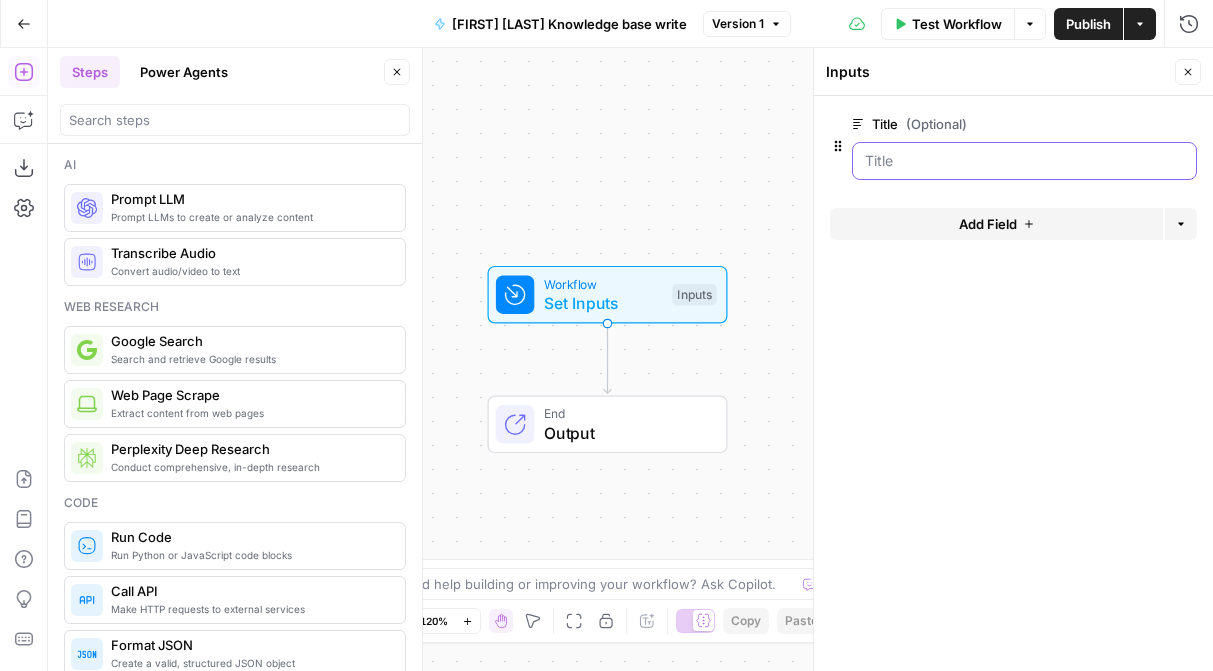 click on "Title   (Optional)" at bounding box center [1024, 161] 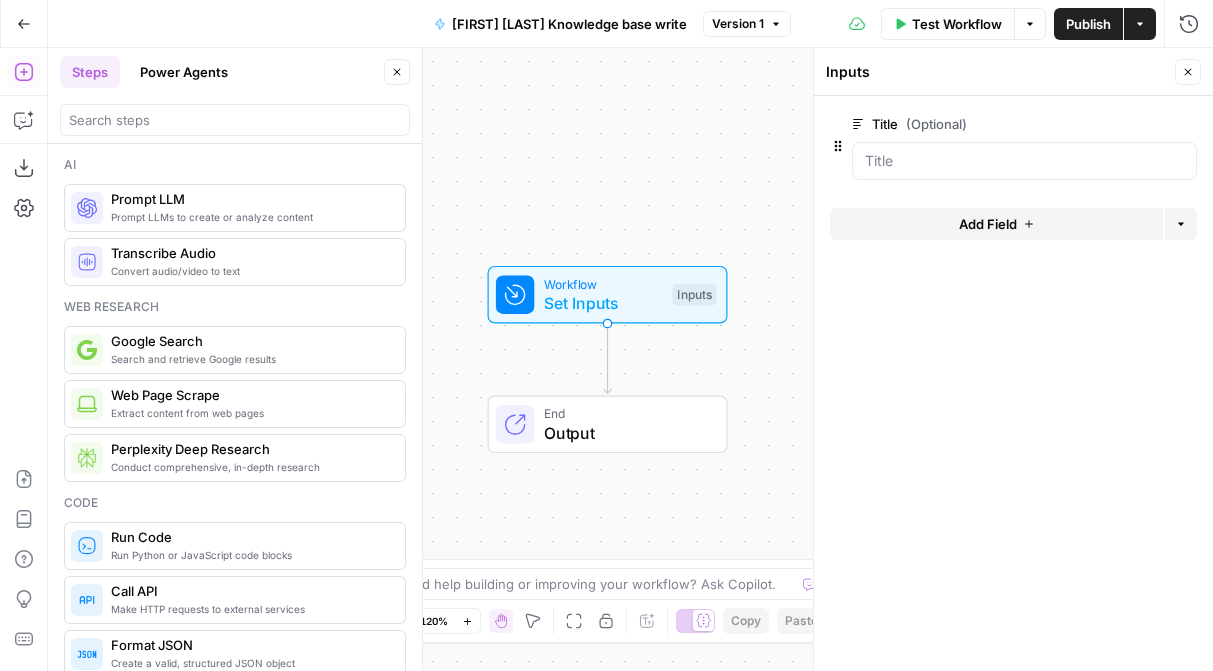 click on "Title   (Optional)" at bounding box center [968, 124] 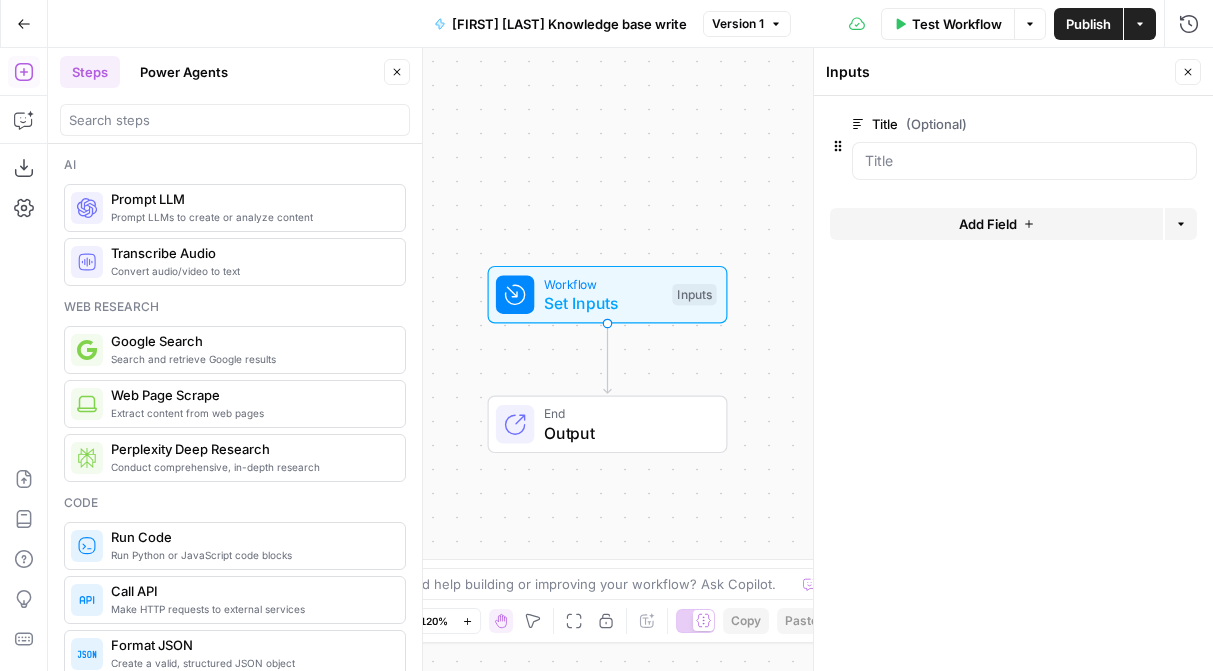 click on "Title   (Optional)" at bounding box center [1024, 161] 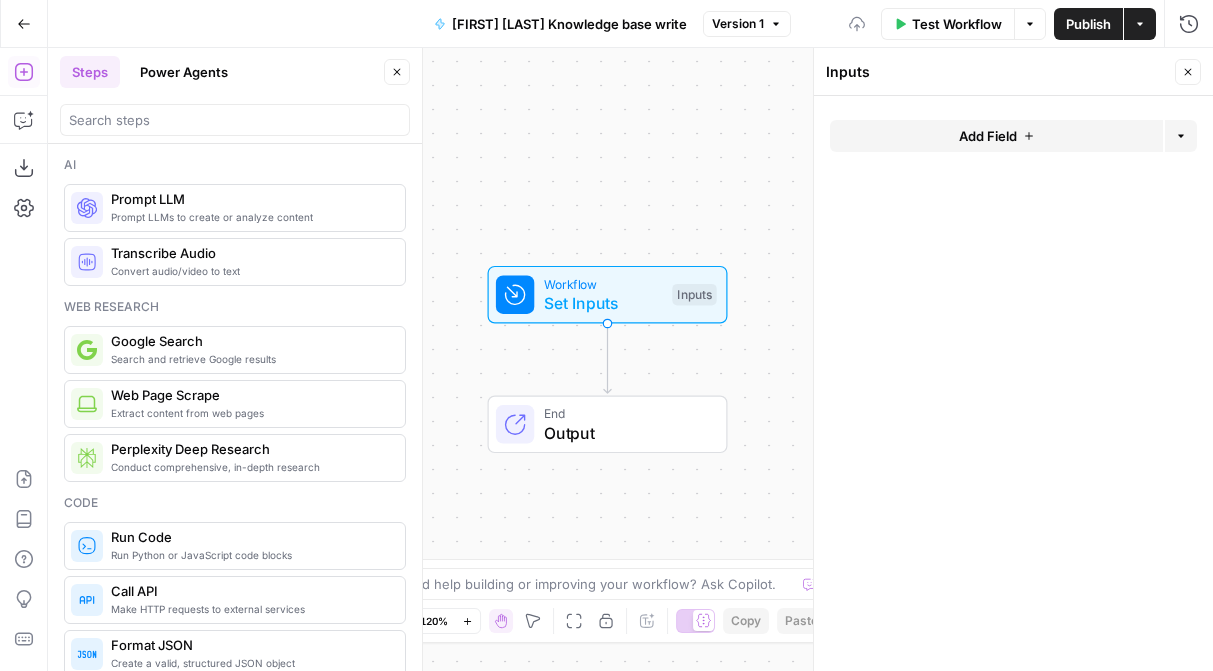click on "Add Field" at bounding box center (996, 136) 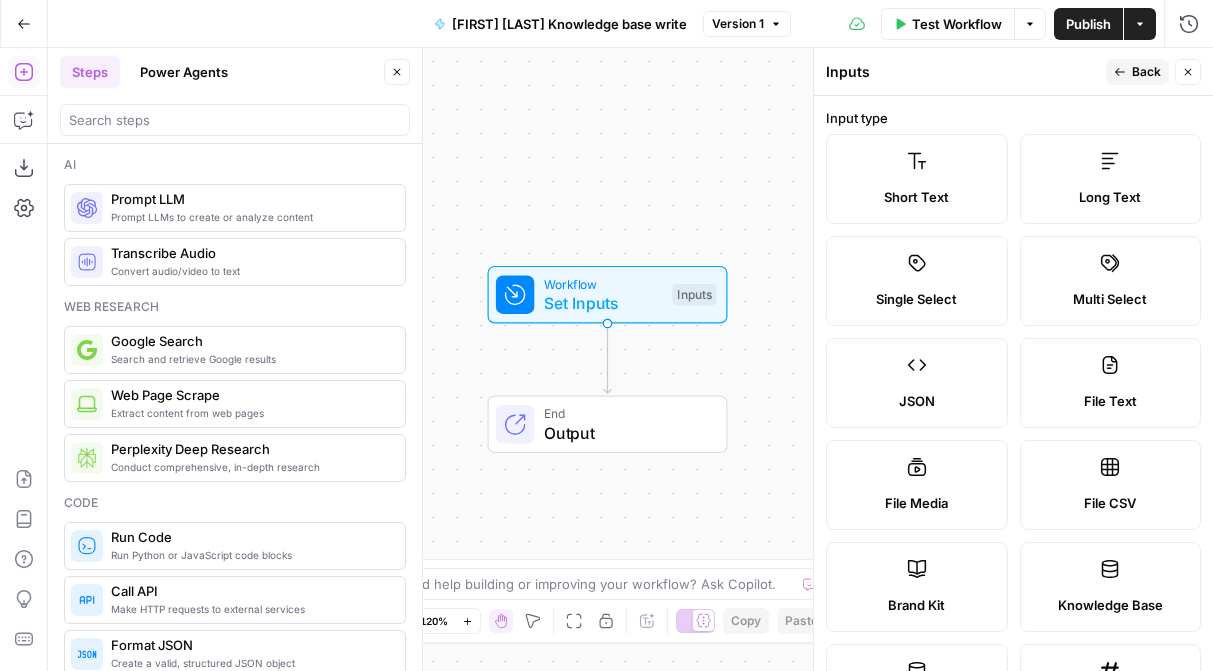 click on "Brand Kit" at bounding box center (917, 587) 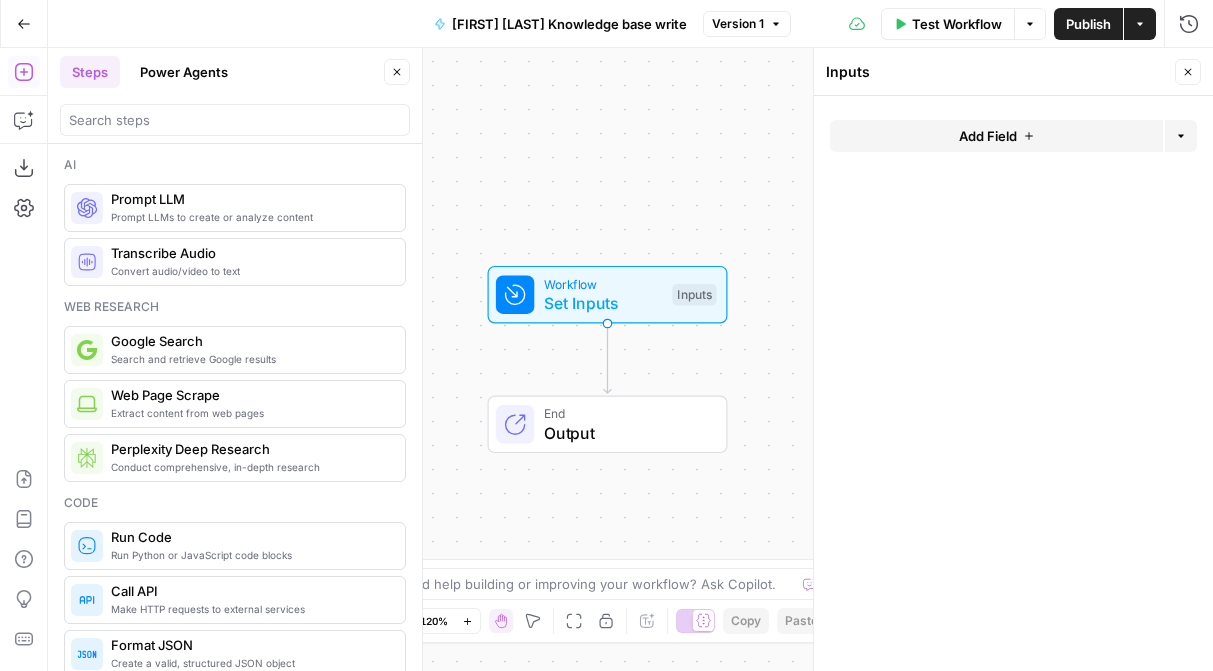 click on "Add Field" at bounding box center (996, 136) 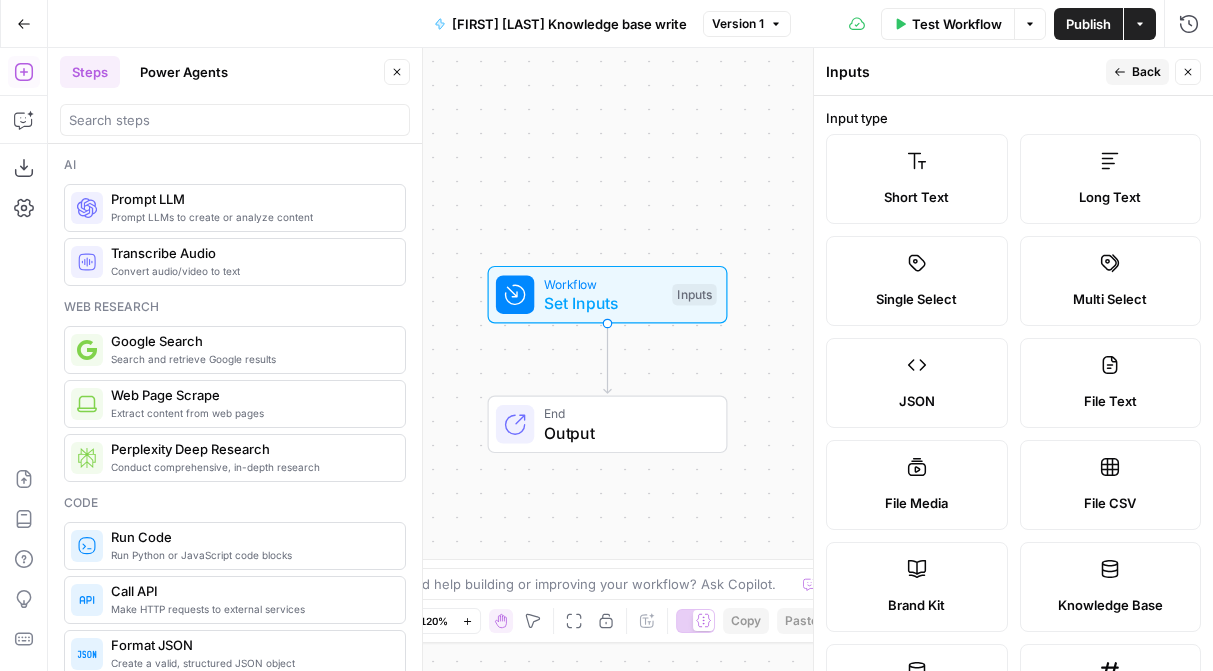 click on "Brand Kit" at bounding box center [916, 605] 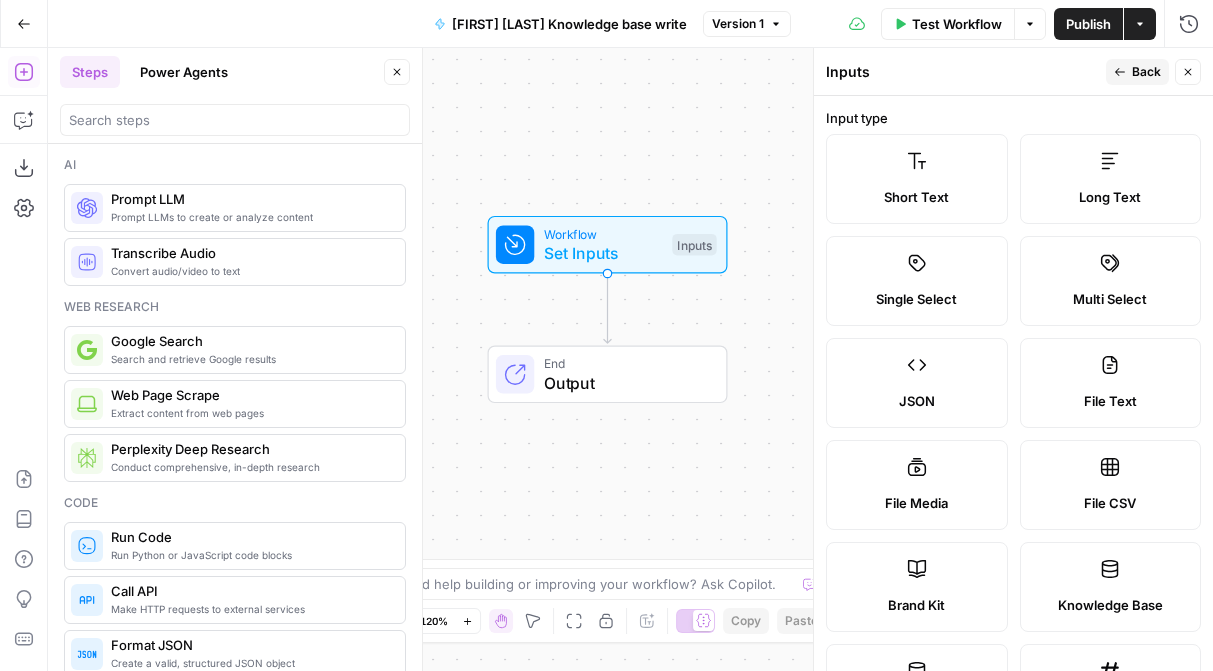 click on "Back" at bounding box center (1146, 72) 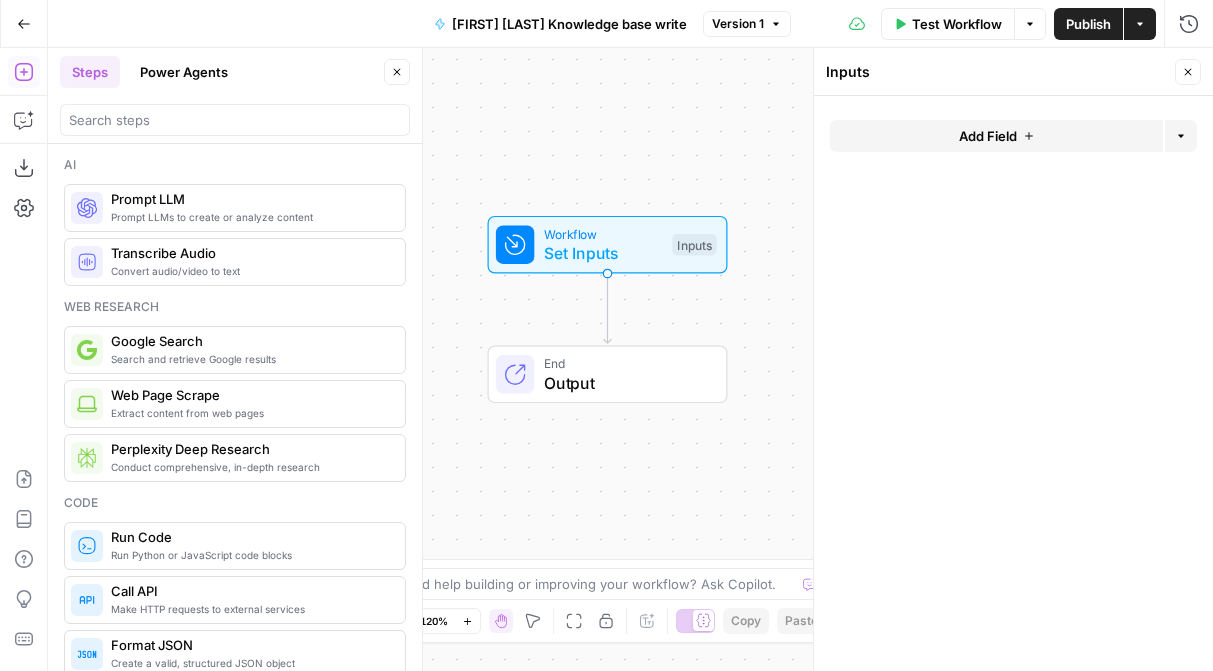 click 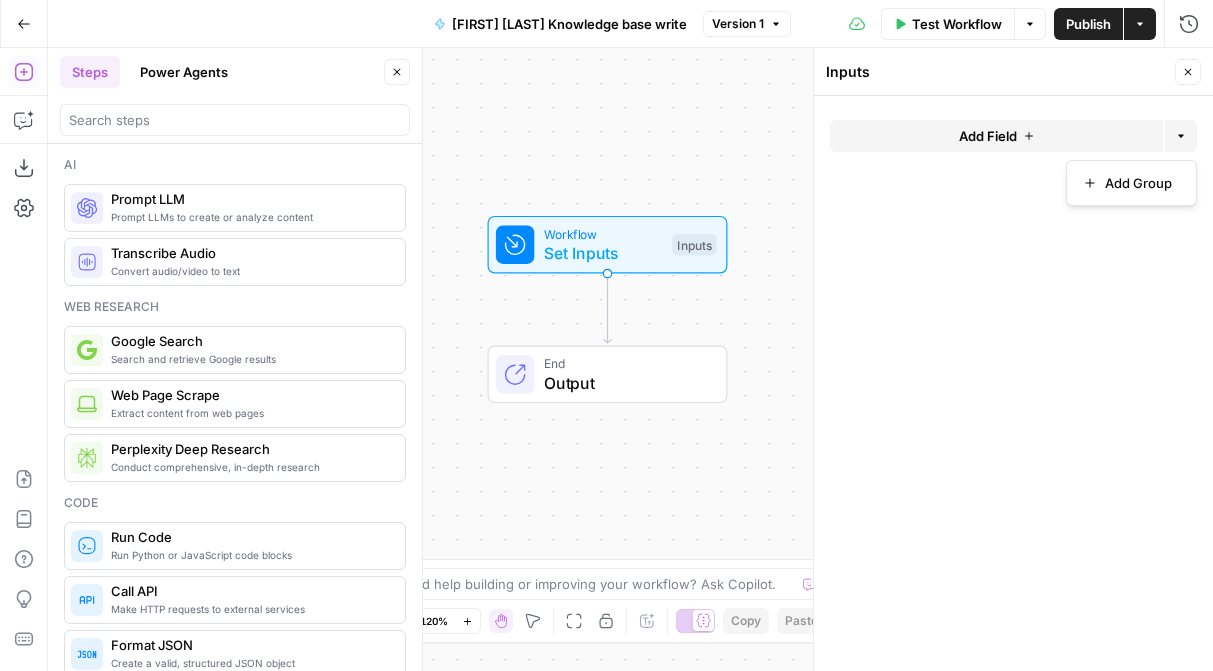 click on "Add Field" at bounding box center (996, 136) 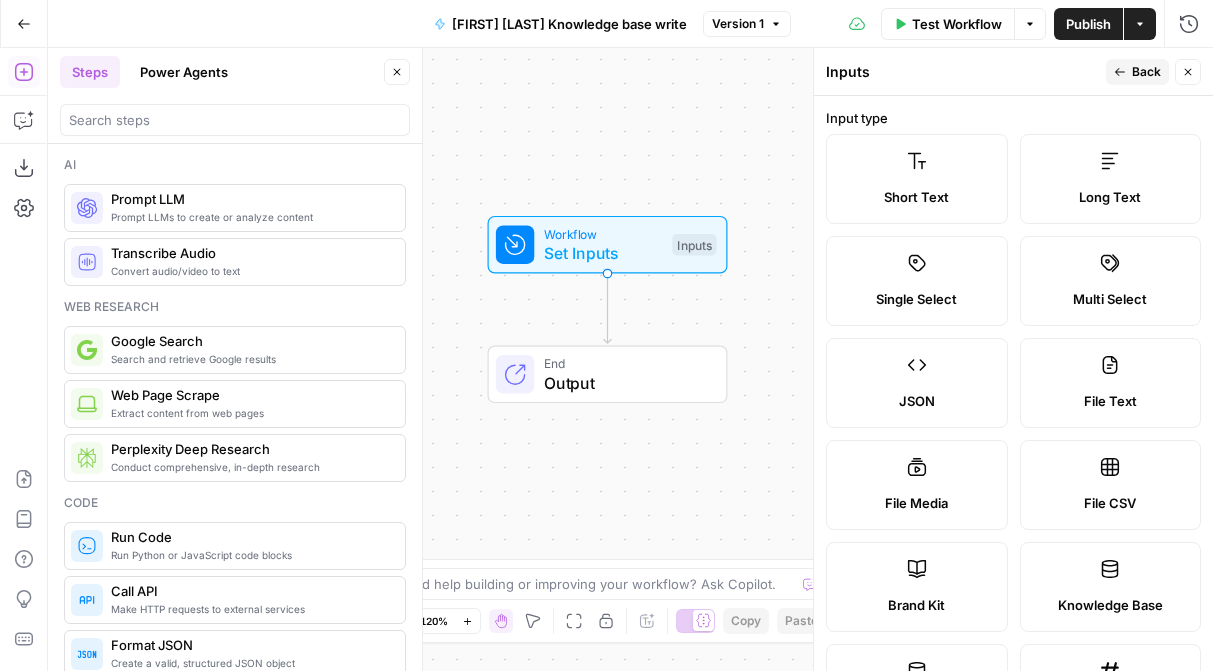 click on "Brand Kit" at bounding box center [917, 587] 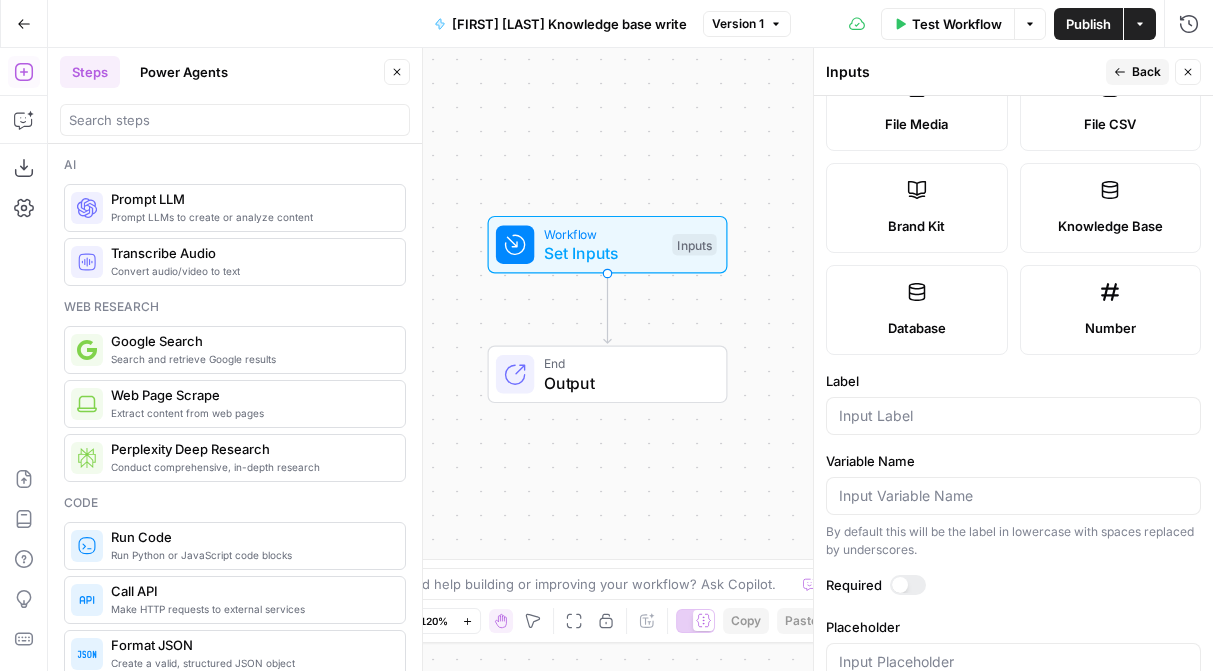 scroll, scrollTop: 427, scrollLeft: 0, axis: vertical 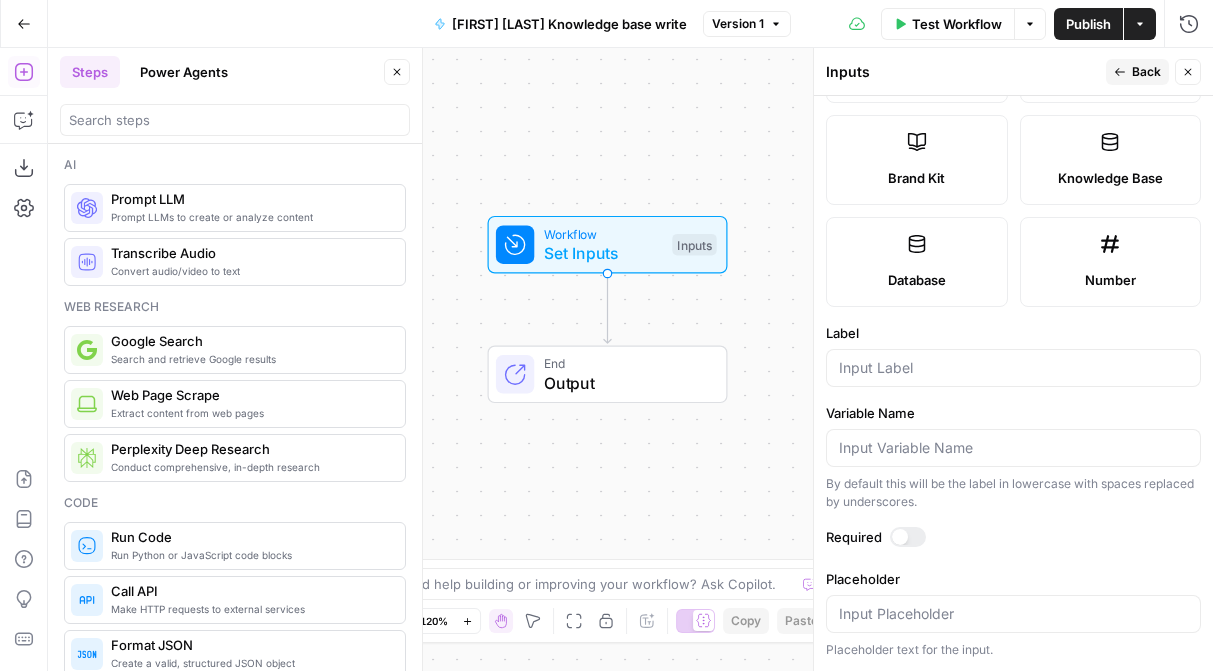 drag, startPoint x: 1170, startPoint y: 423, endPoint x: 1169, endPoint y: 688, distance: 265.0019 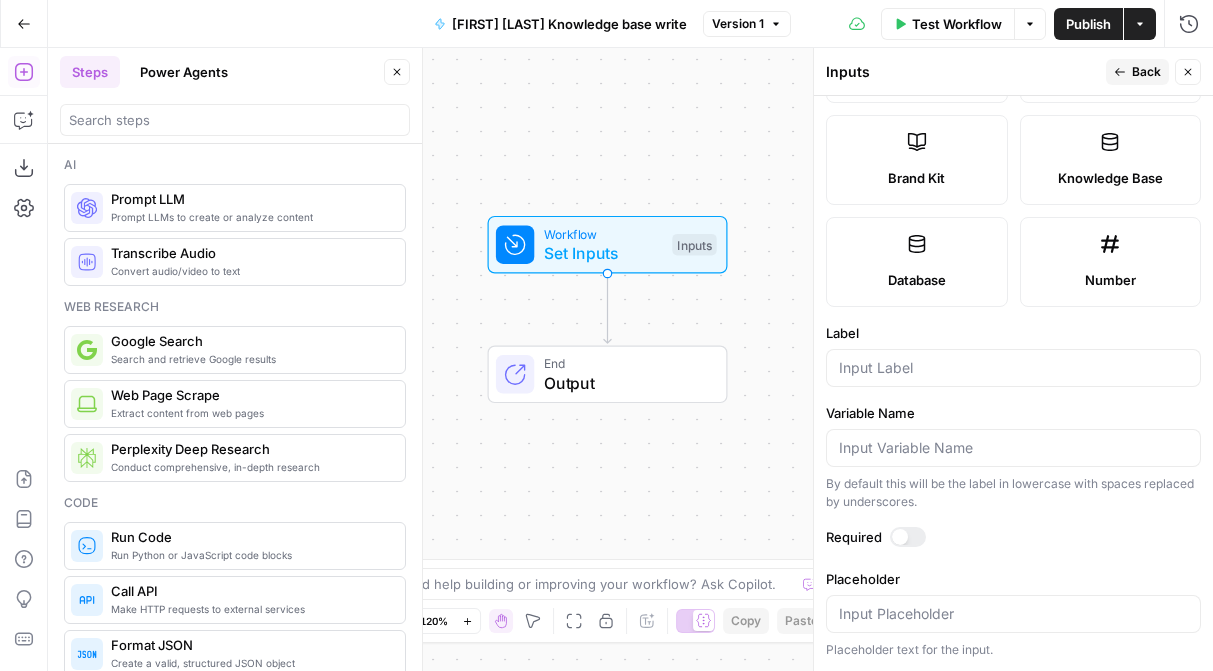 click on "Back" at bounding box center (1146, 72) 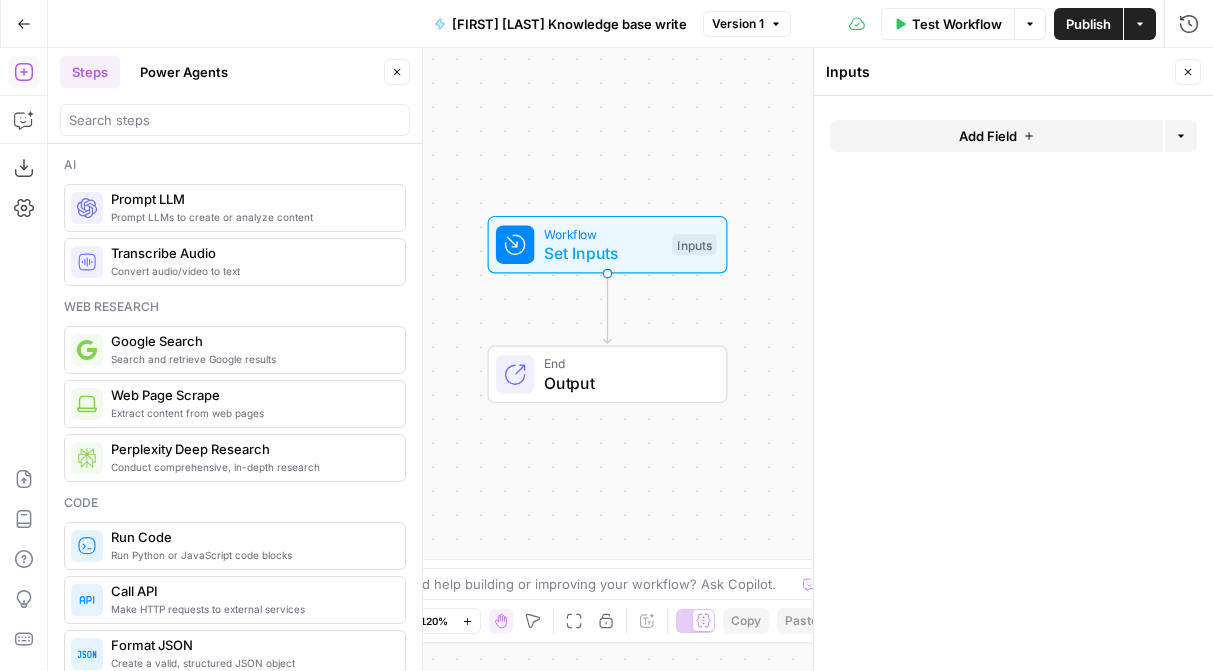 click on "Add Field" at bounding box center (988, 136) 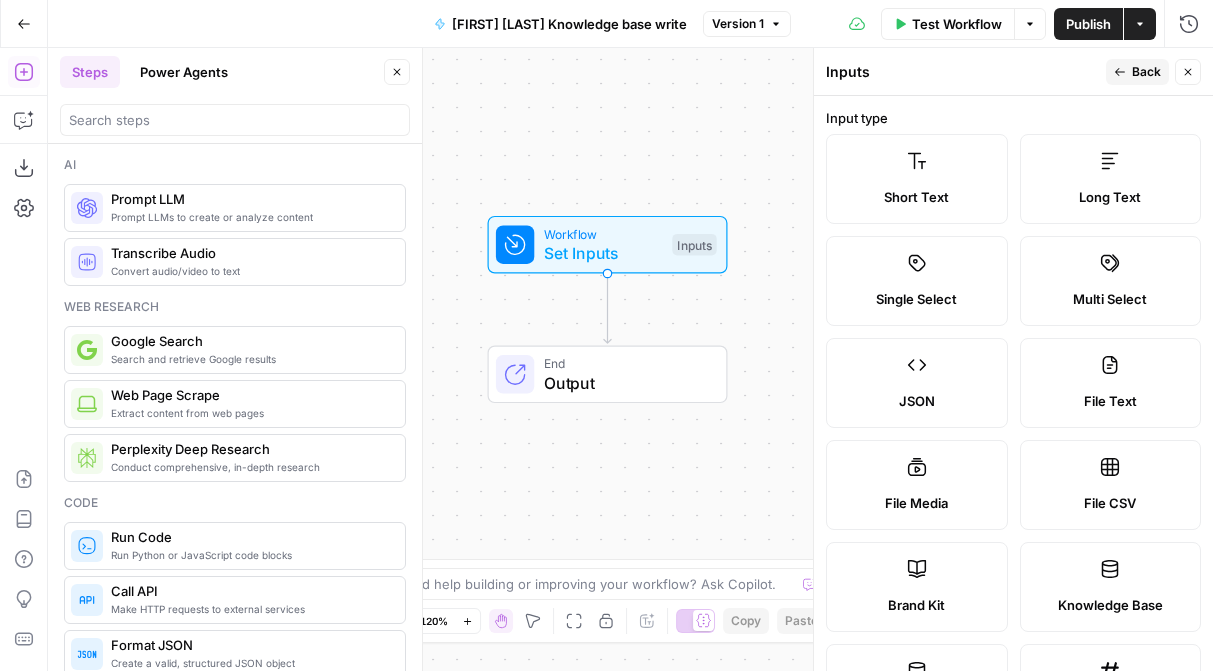 click on "Brand Kit" at bounding box center [916, 605] 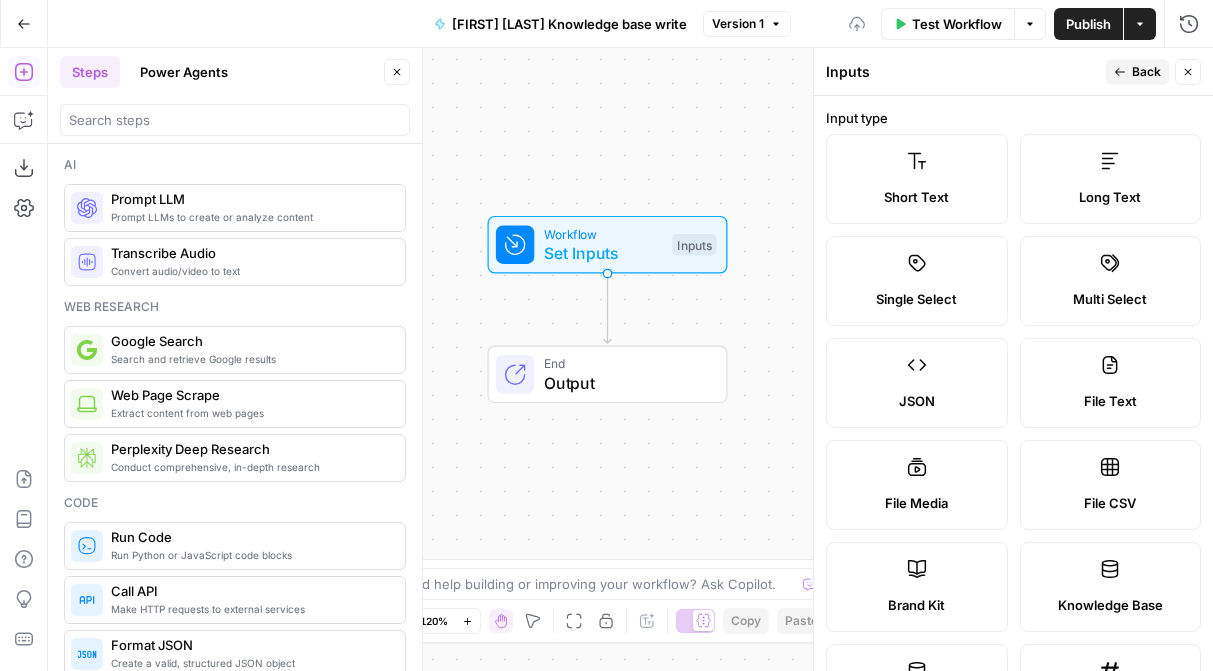click on "Brand Kit" at bounding box center (916, 605) 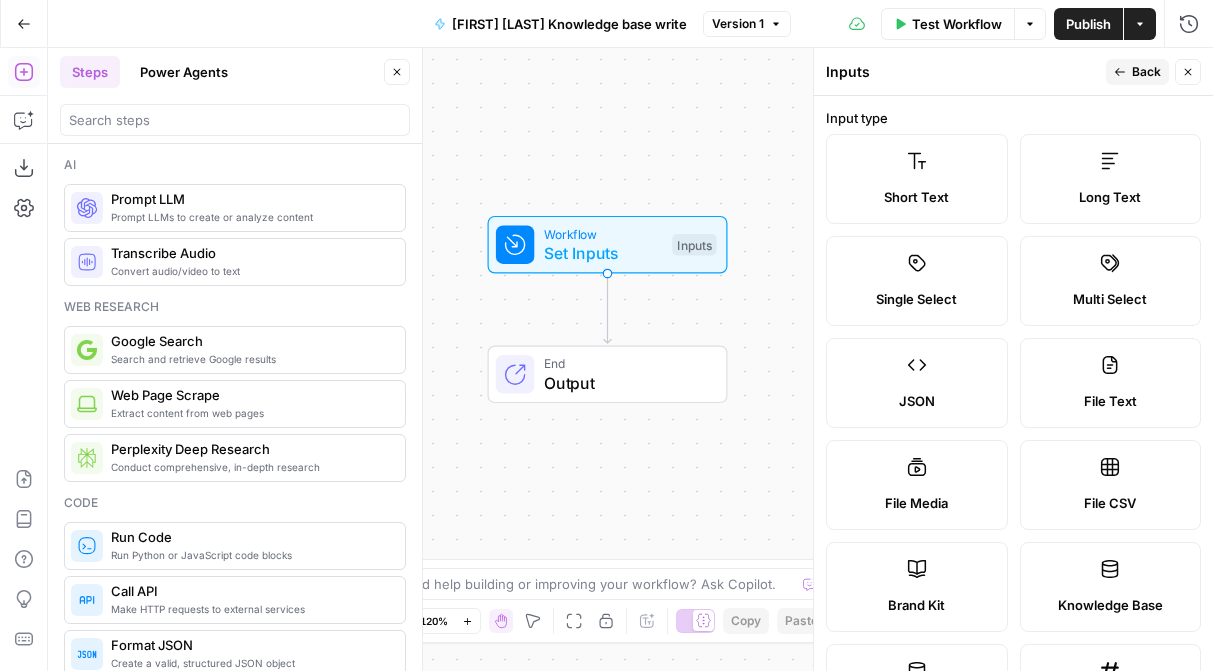 click on "Brand Kit" at bounding box center (916, 605) 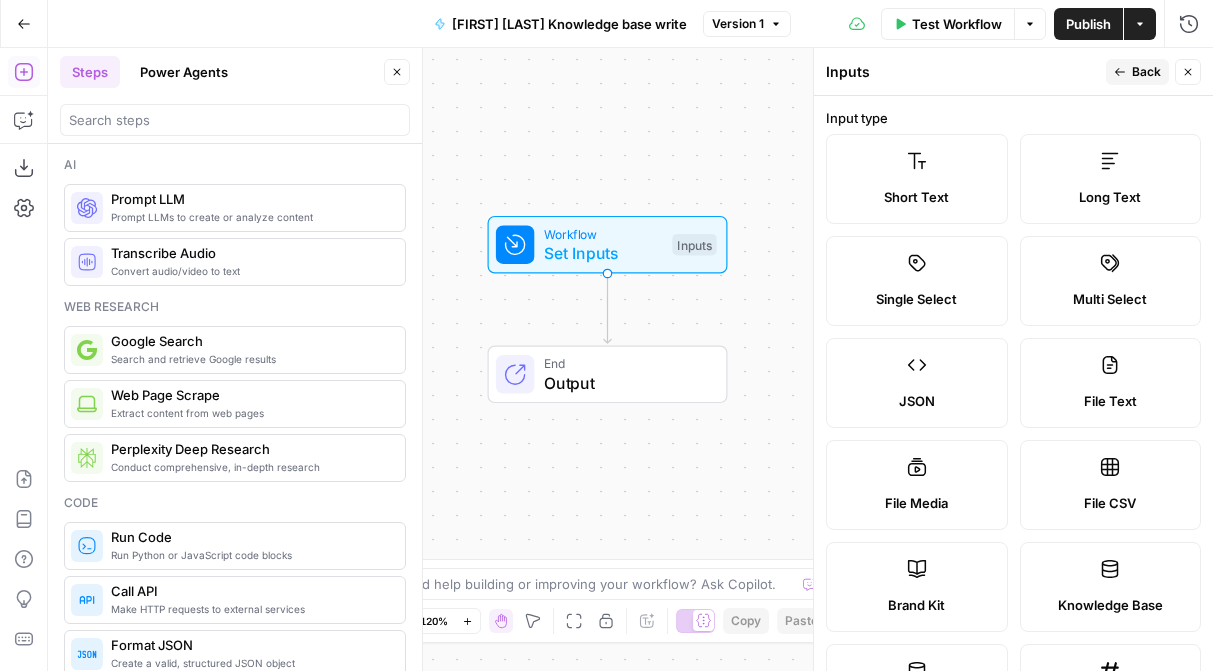 click on "Brand Kit" at bounding box center (916, 605) 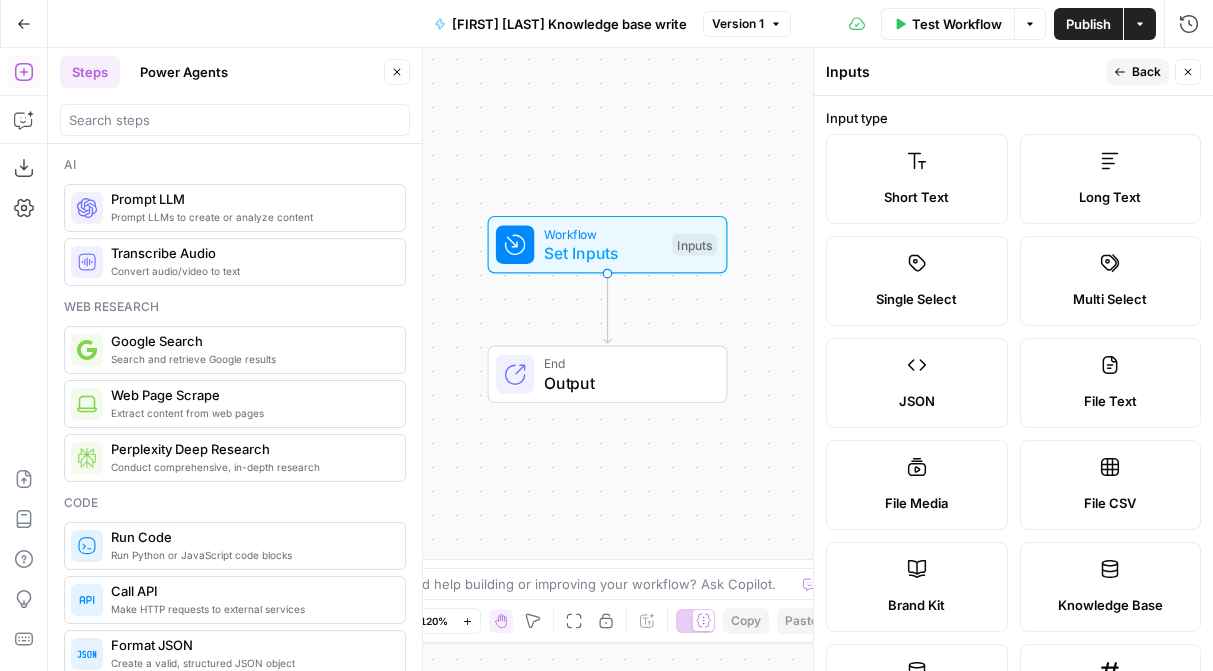 click on "Brand Kit" at bounding box center [916, 605] 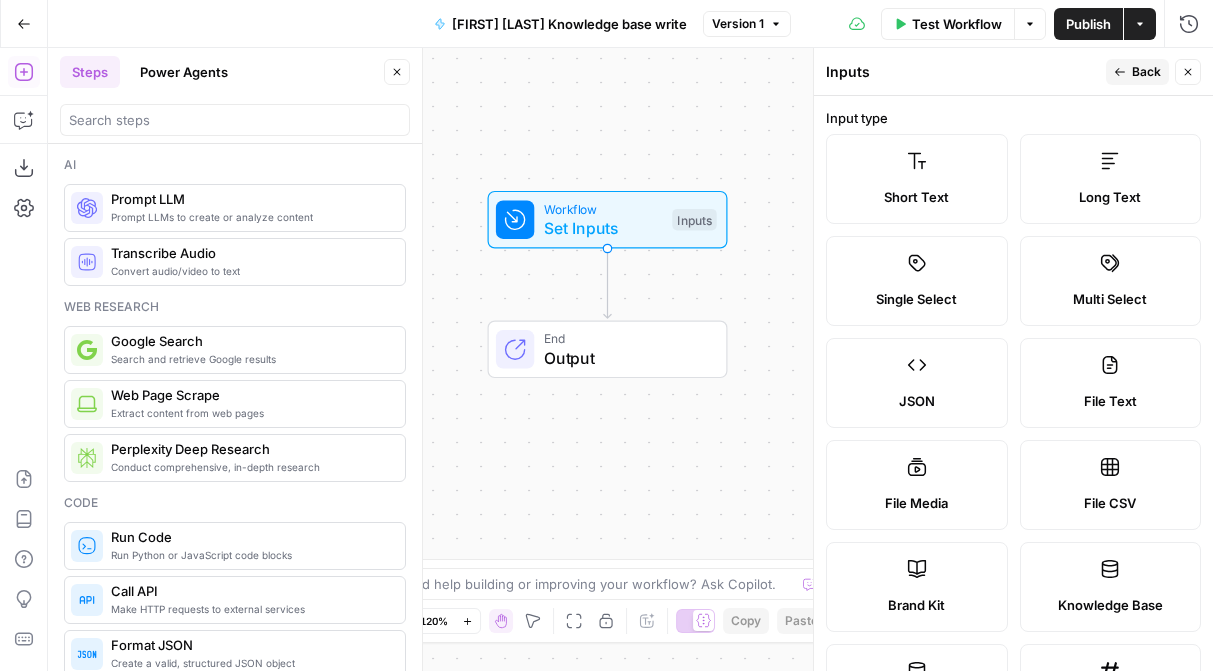 click on "Input type Short Text Long Text Single Select Multi Select JSON File Text File Media File CSV Brand Kit Knowledge Base Database Number Label Variable Name By default this will be the label in lowercase with spaces replaced by underscores. Required Placeholder Placeholder text for the input." at bounding box center [1013, 383] 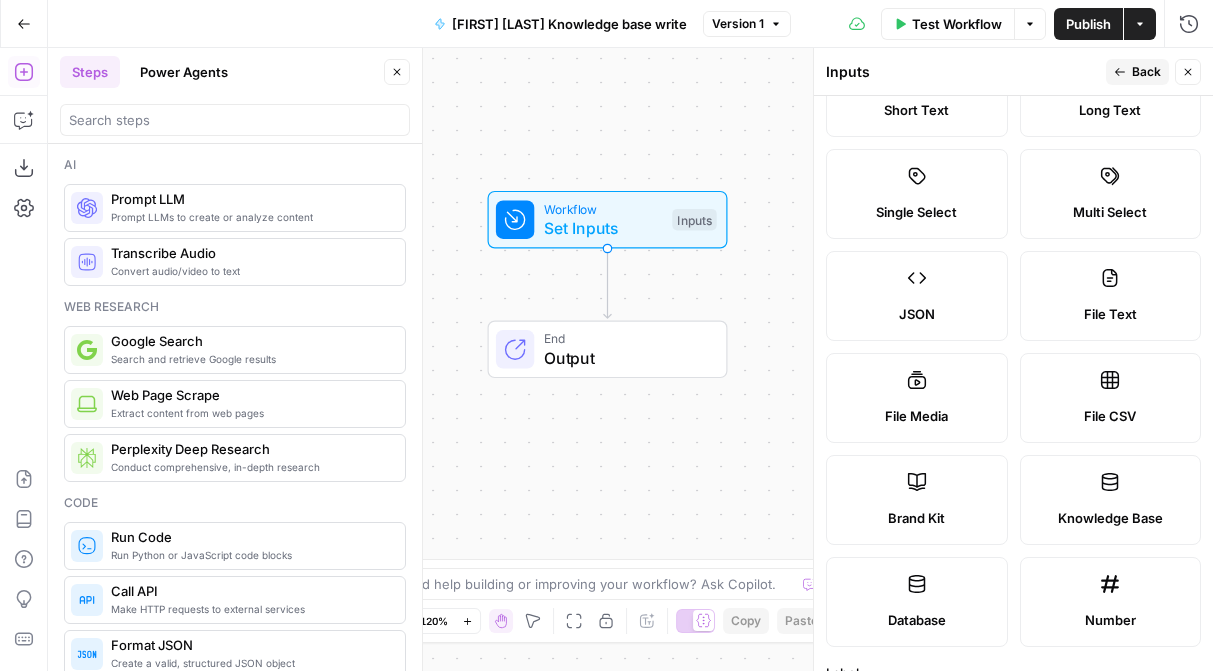 scroll, scrollTop: 427, scrollLeft: 0, axis: vertical 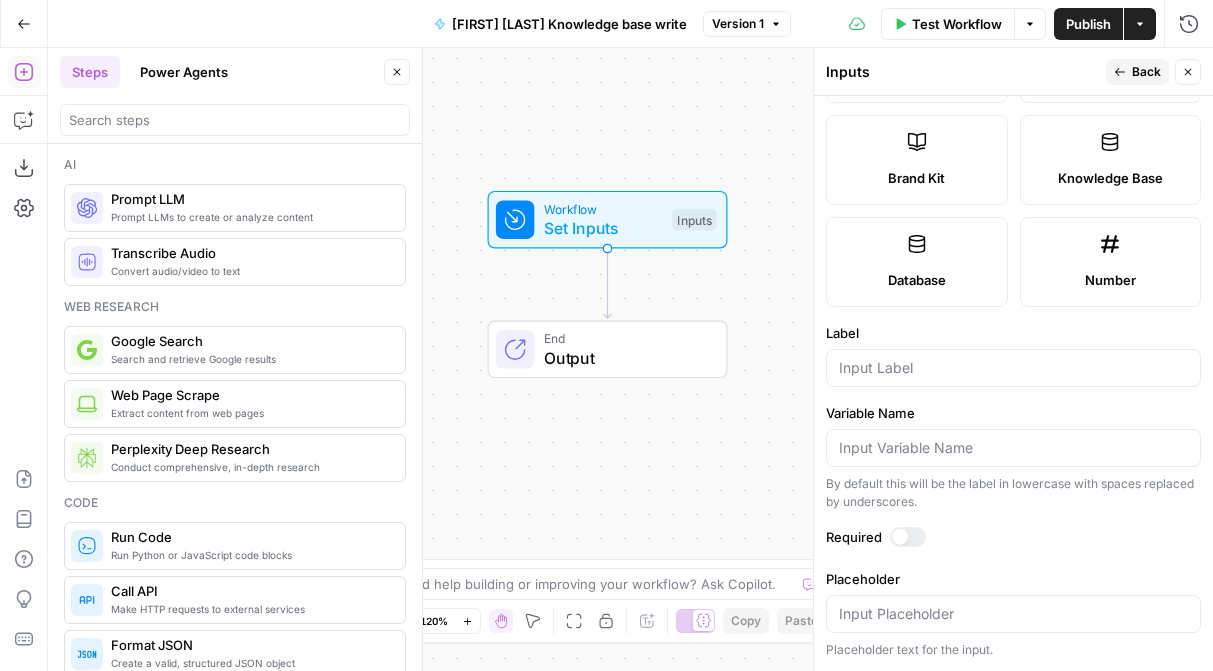 drag, startPoint x: 1201, startPoint y: 528, endPoint x: 1205, endPoint y: 704, distance: 176.04546 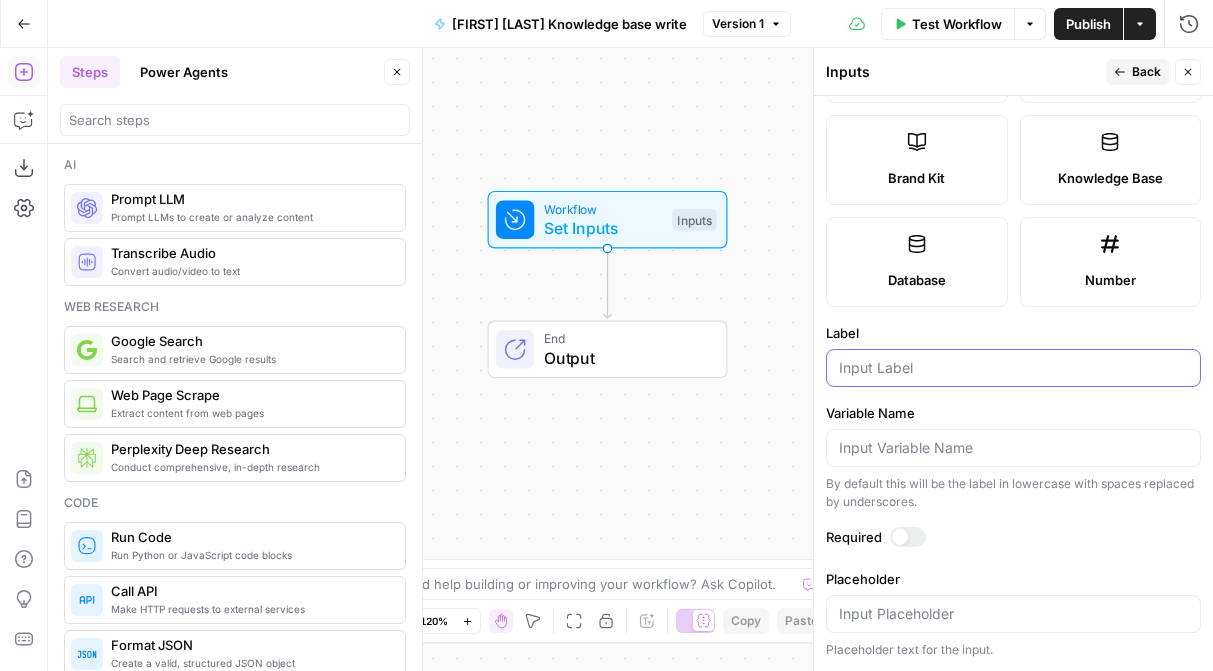 click on "Label" at bounding box center (1013, 368) 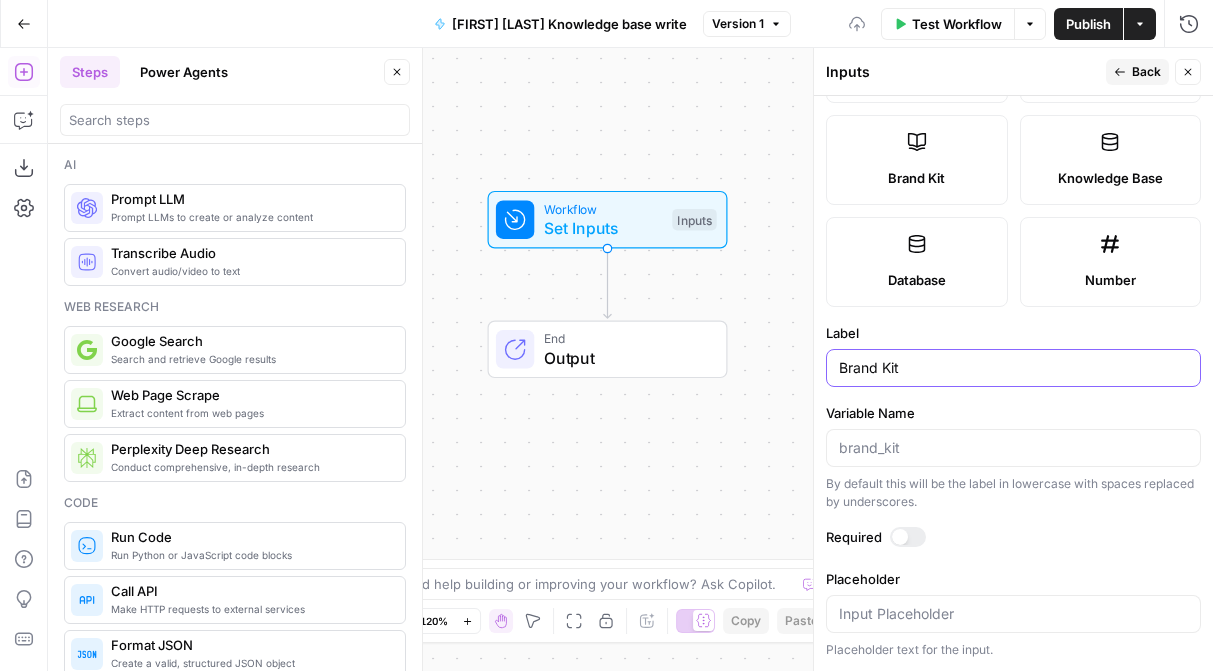 type on "Brand Kit" 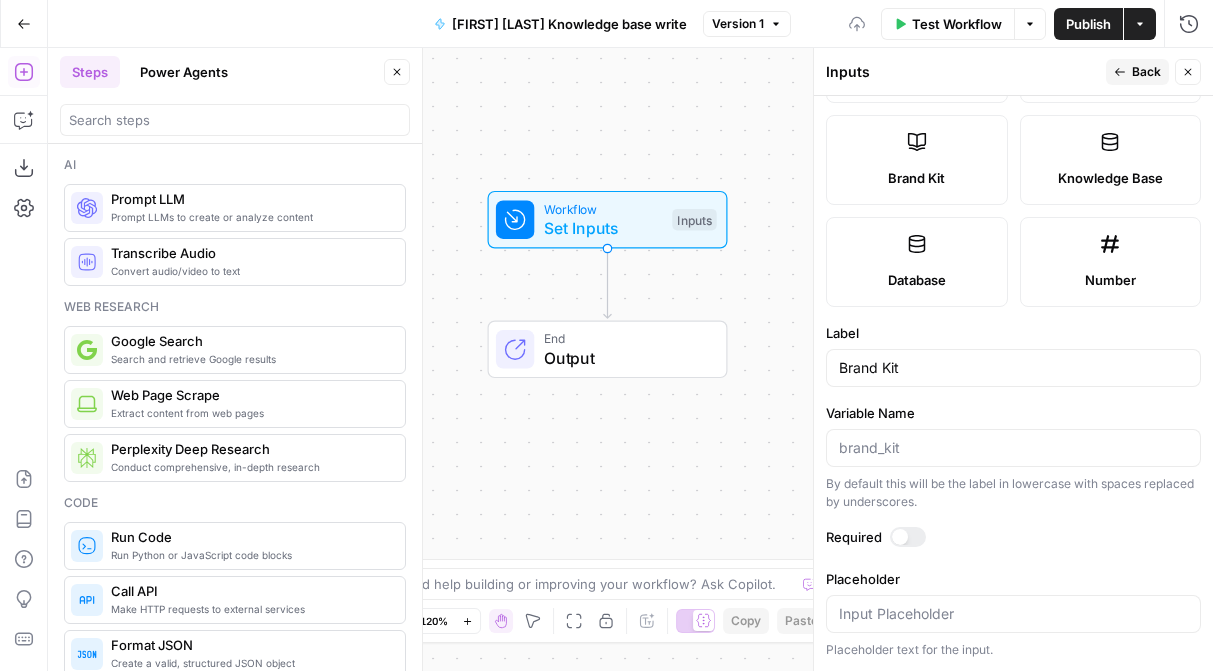 click on "Variable Name" at bounding box center [1013, 413] 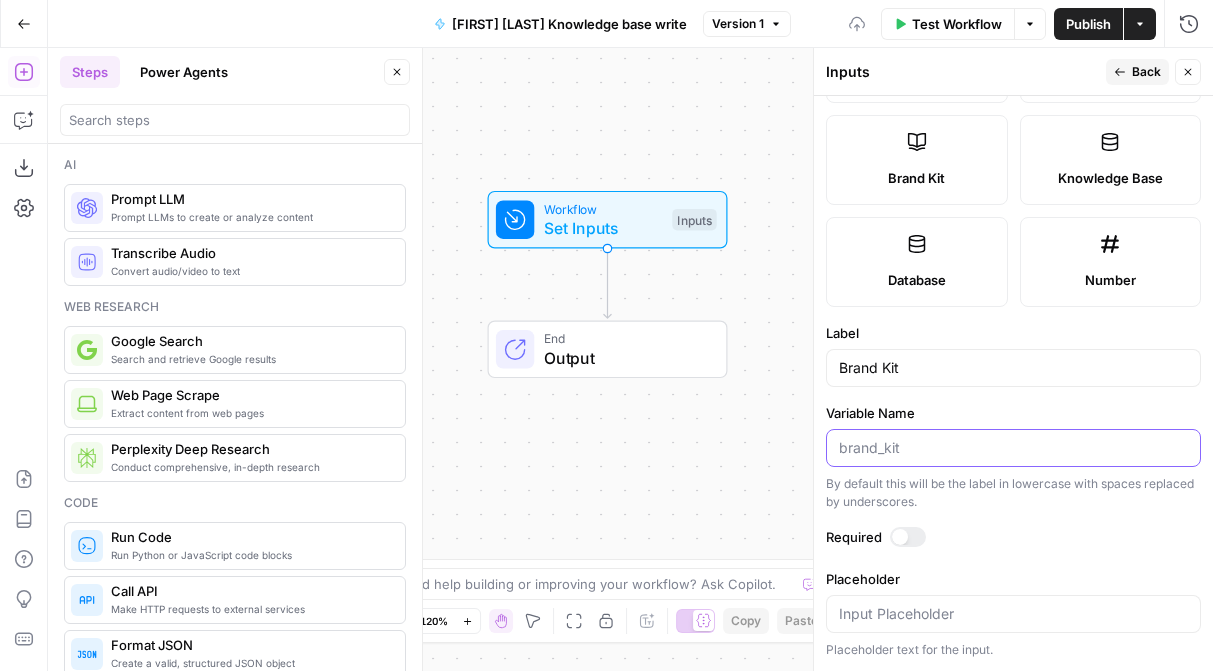 click on "Variable Name" at bounding box center (1013, 448) 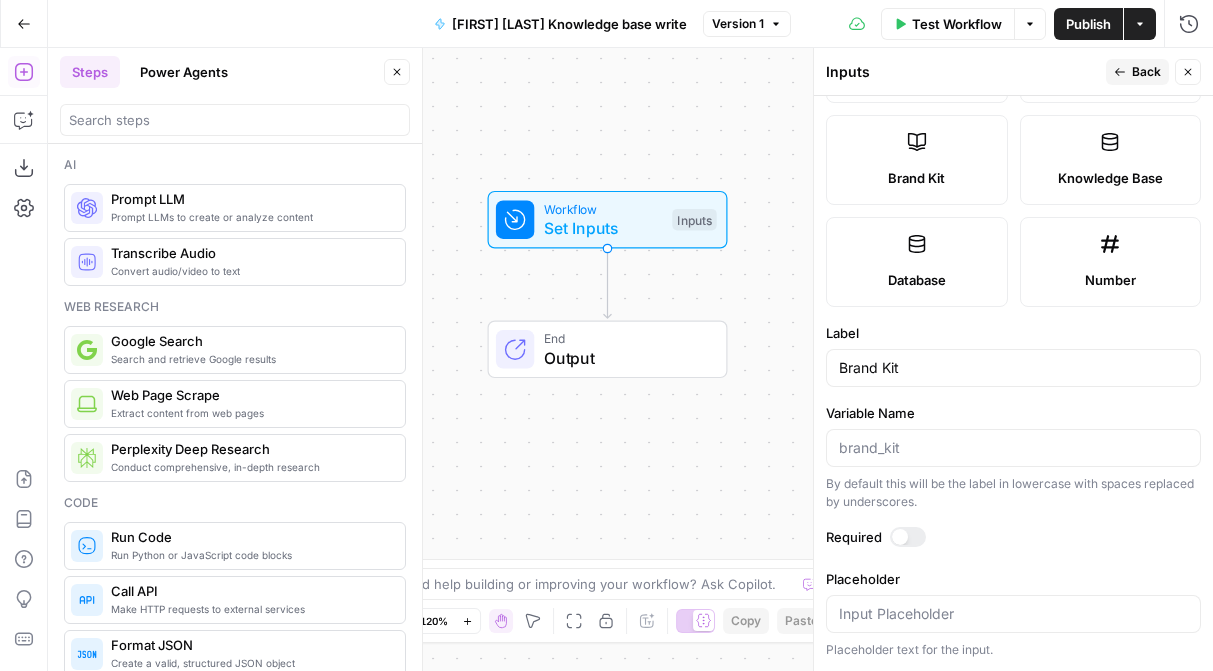 click on "Required" at bounding box center (1013, 537) 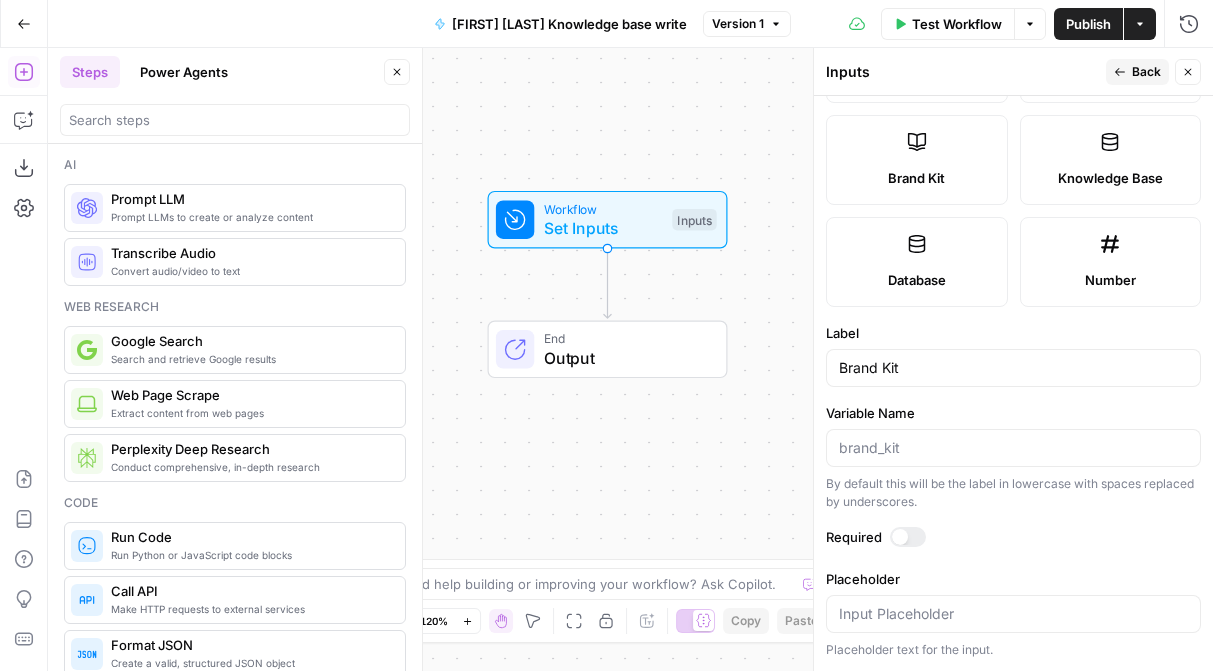 click on "Back" at bounding box center (1137, 72) 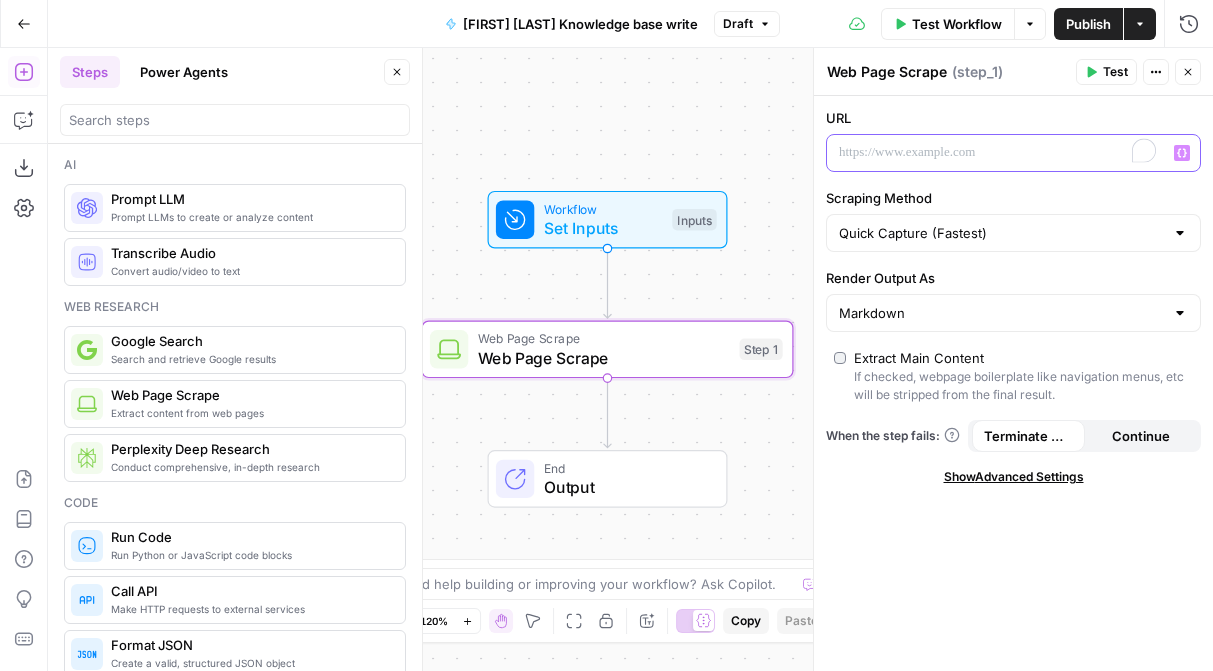 click at bounding box center [997, 153] 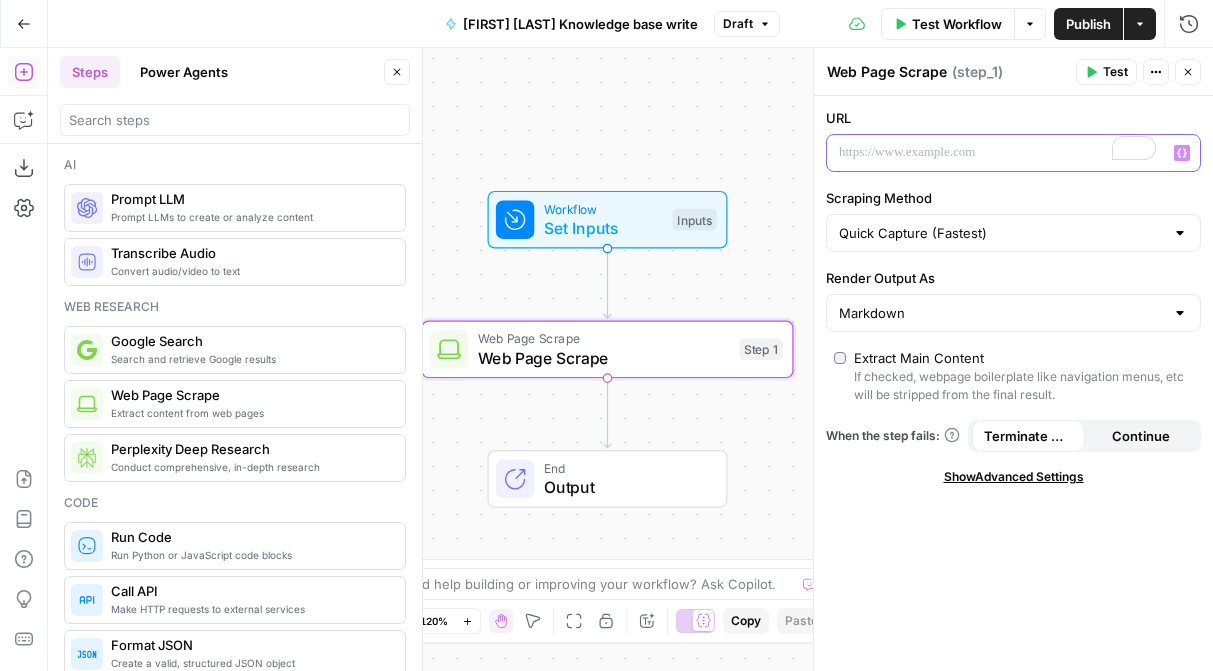 paste 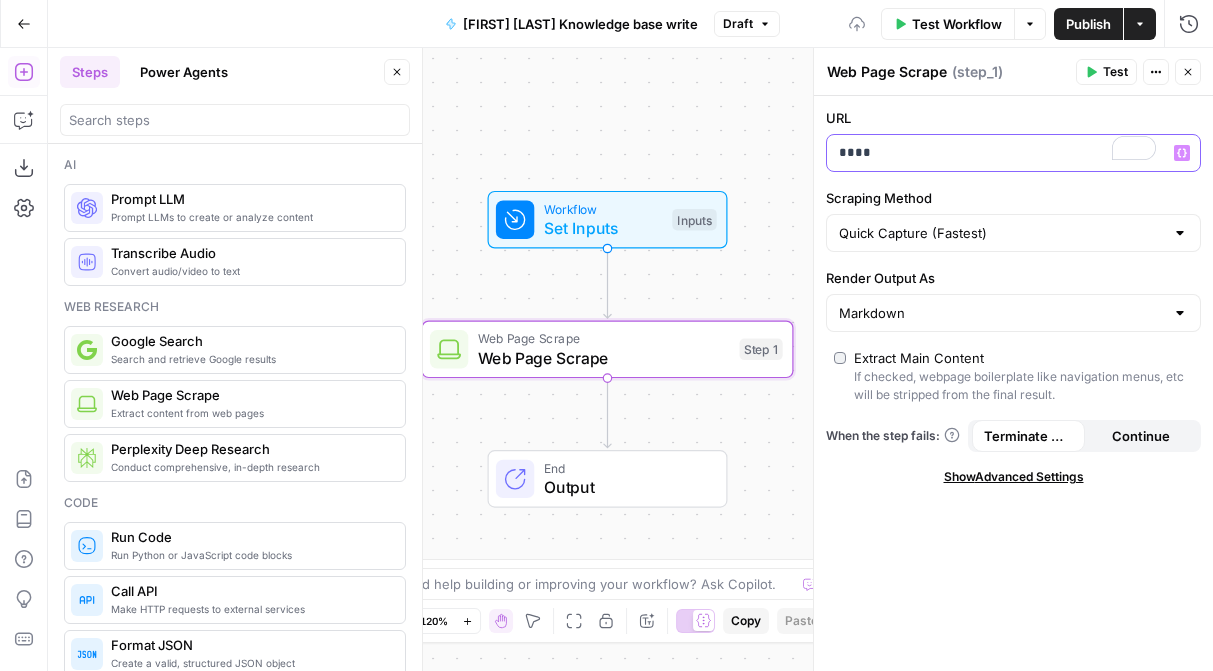type 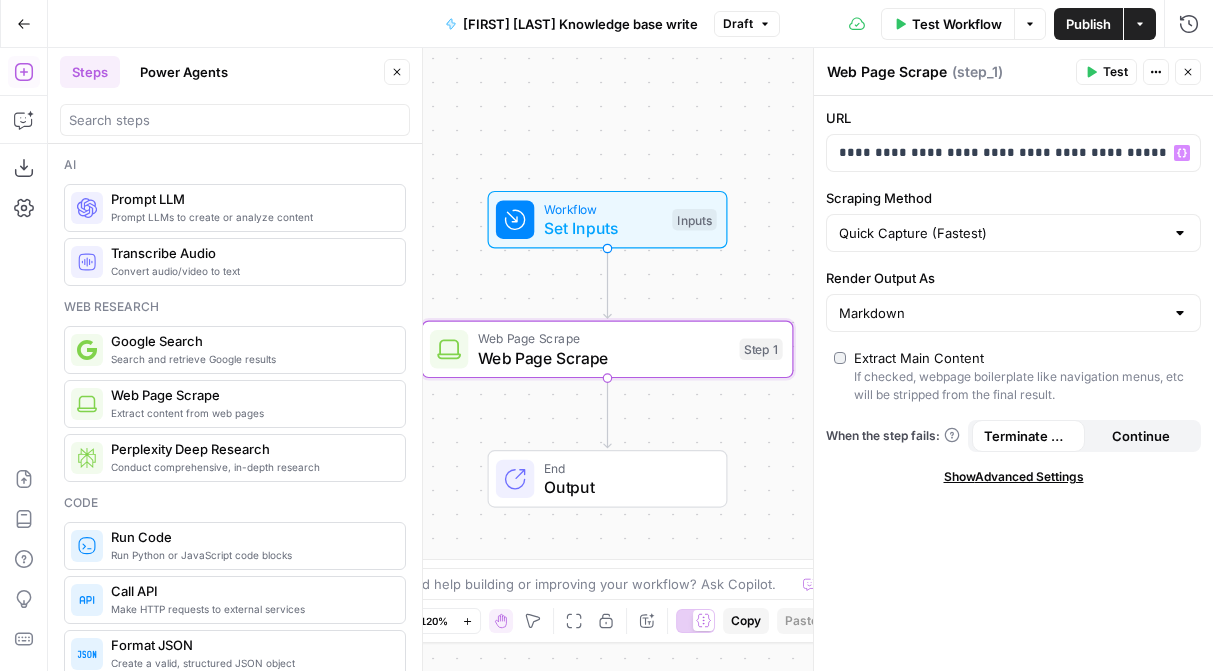 click on "**********" at bounding box center [1013, 383] 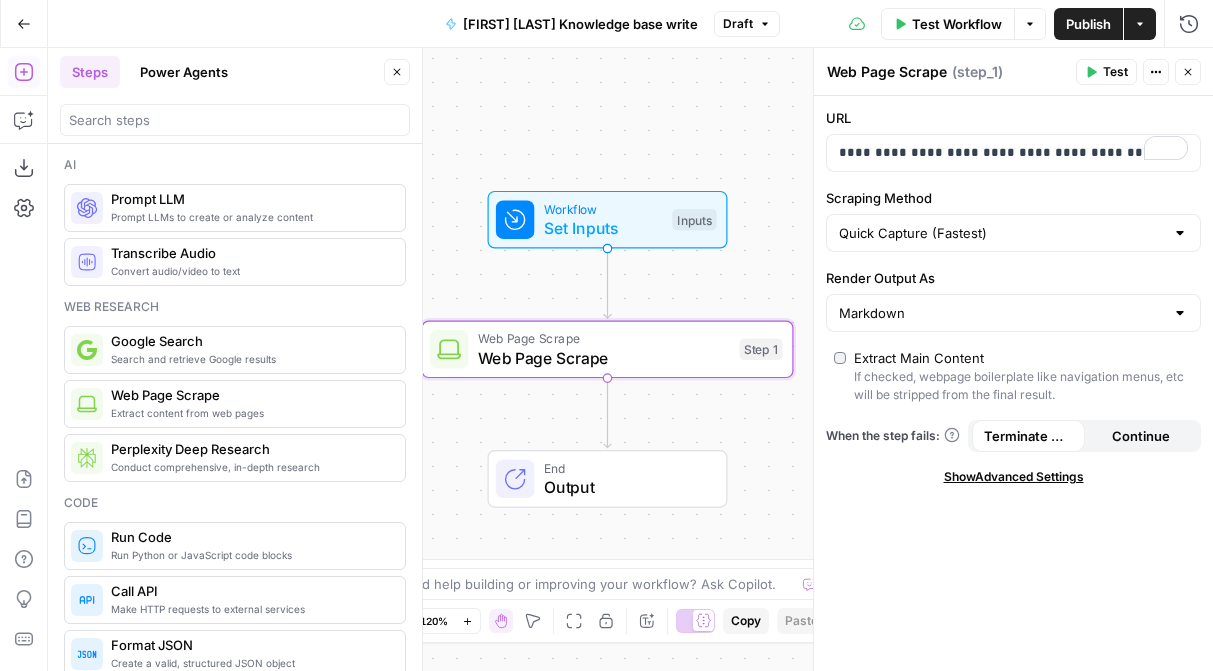 click on "Test" at bounding box center [1106, 72] 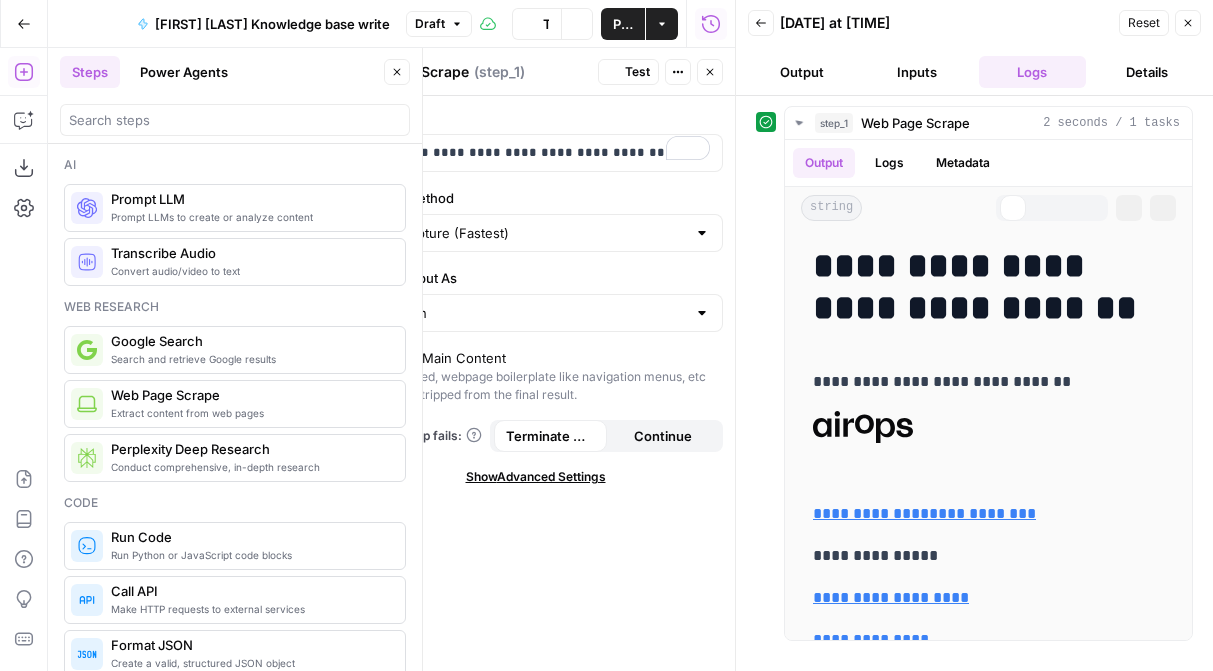 click on "Inputs" at bounding box center (916, 72) 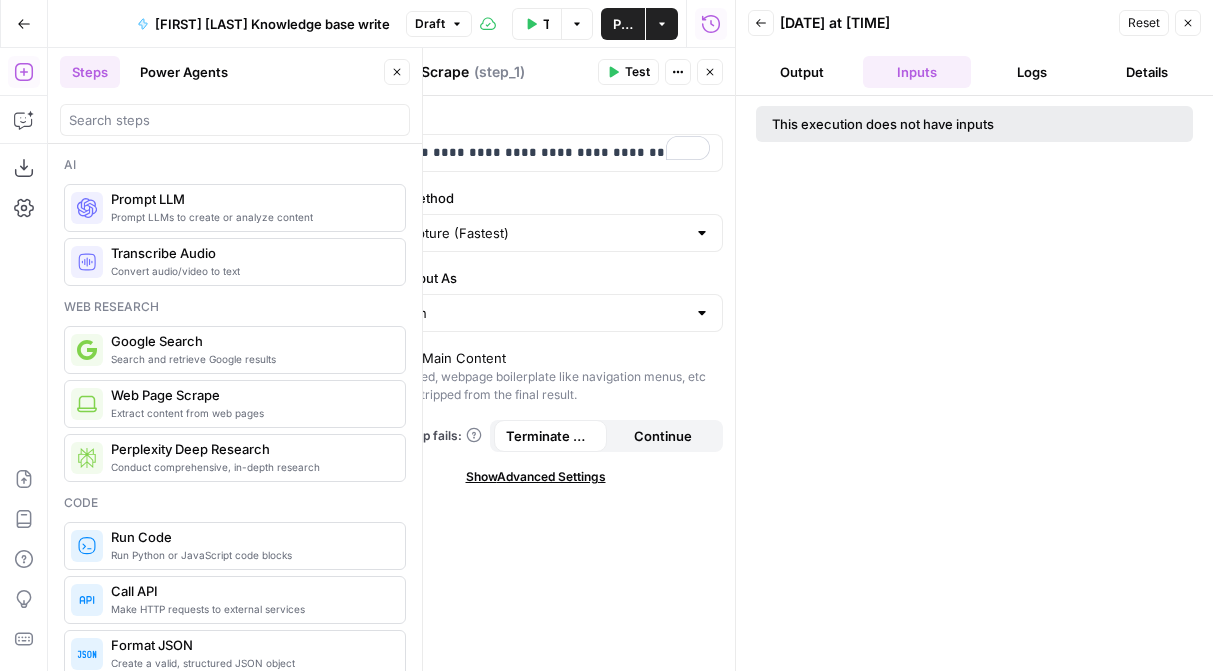 click on "Output" at bounding box center [801, 72] 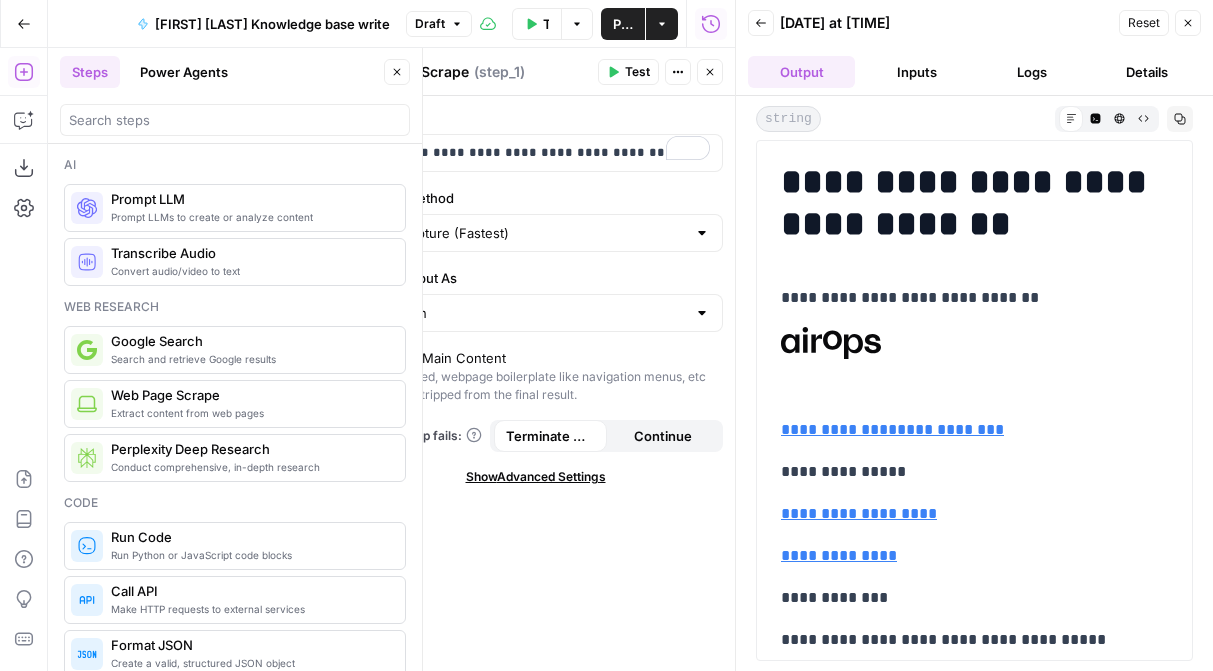 click on "Logs" at bounding box center (1032, 72) 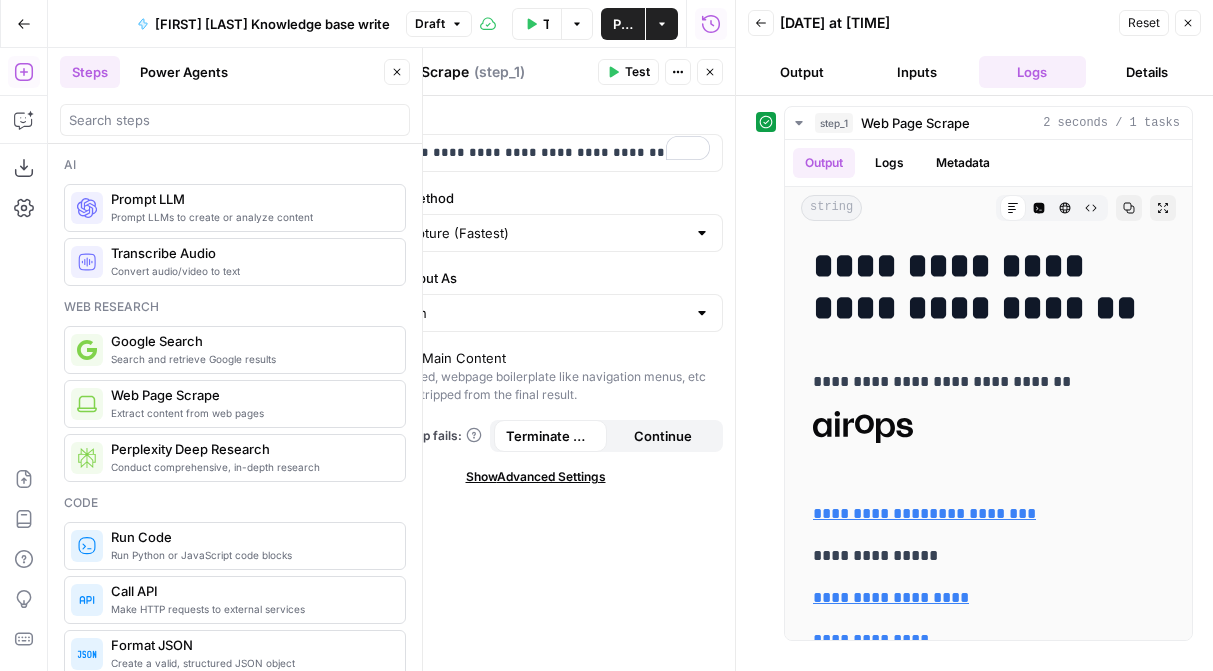 click 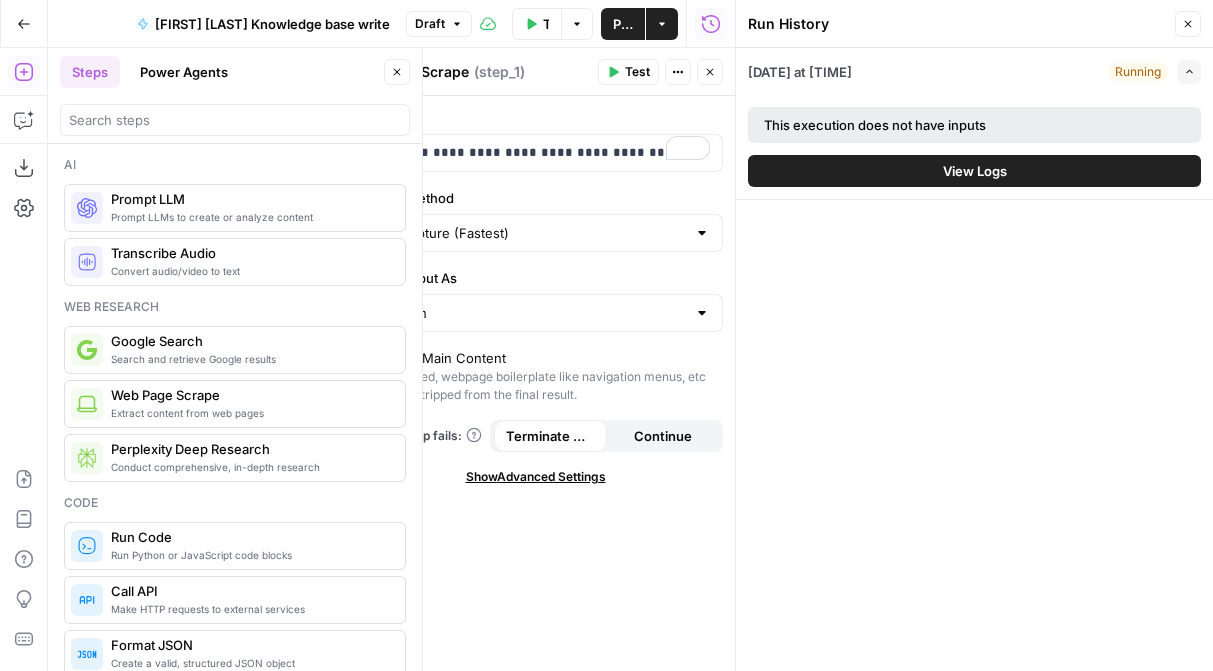click 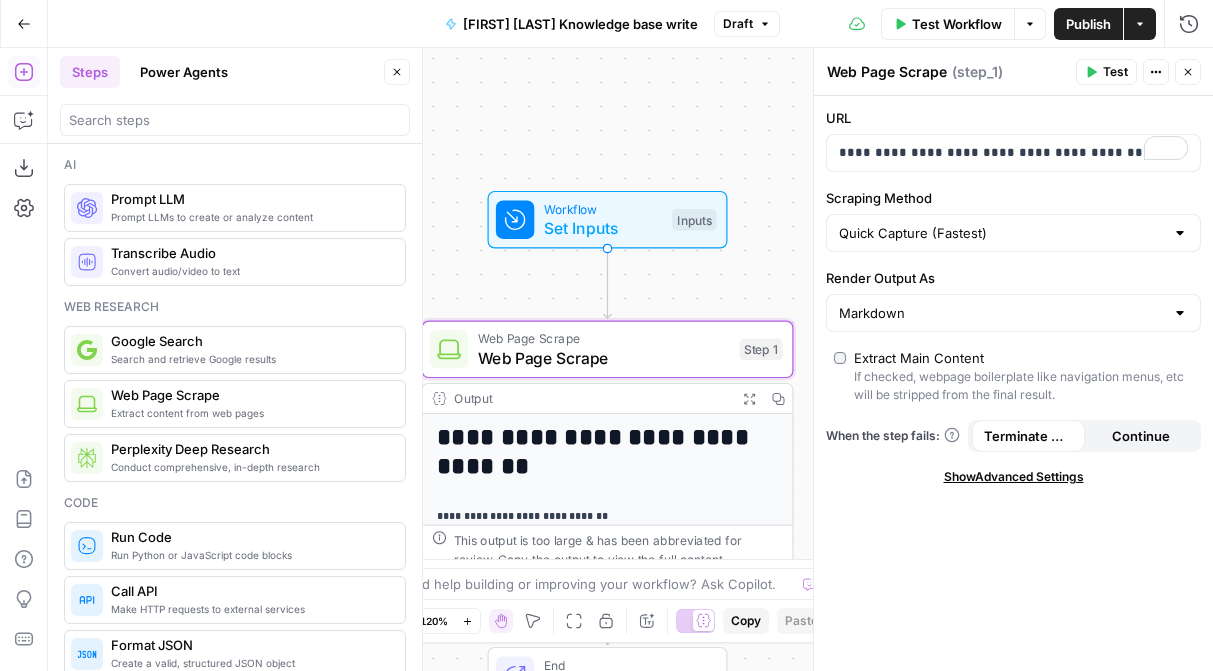 click on "Workflow Set Inputs Inputs Test Step" at bounding box center [606, 219] 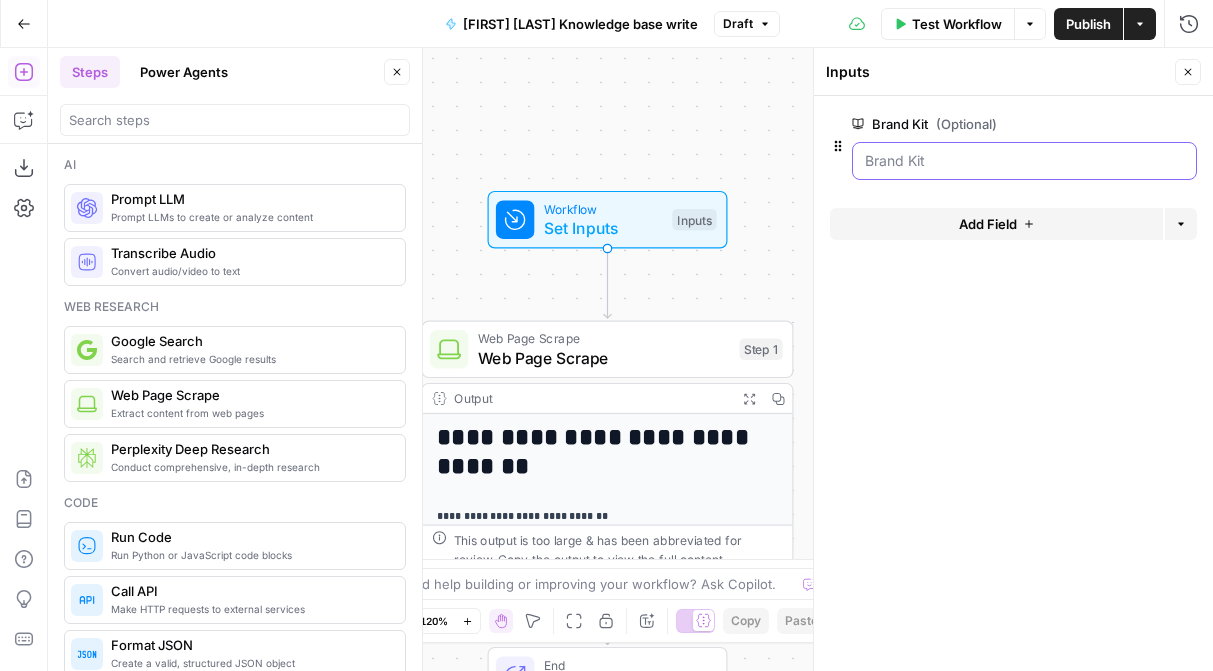 click on "Brand Kit   (Optional)" at bounding box center [1024, 161] 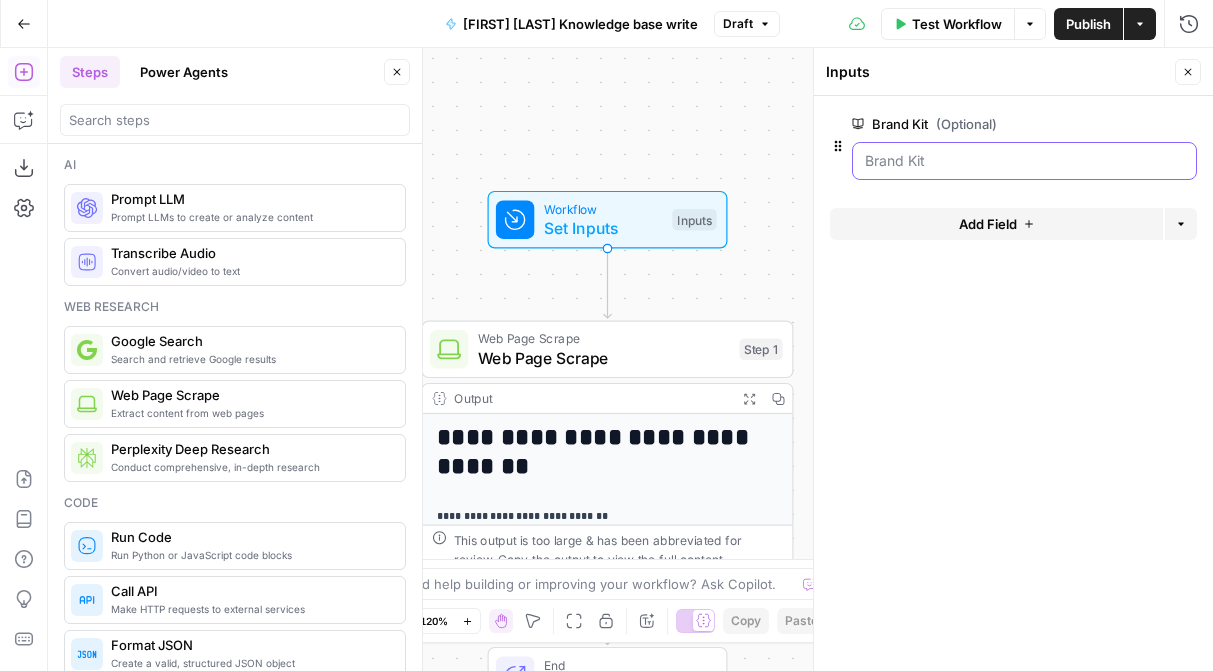 click on "Brand Kit   (Optional)" at bounding box center (1024, 161) 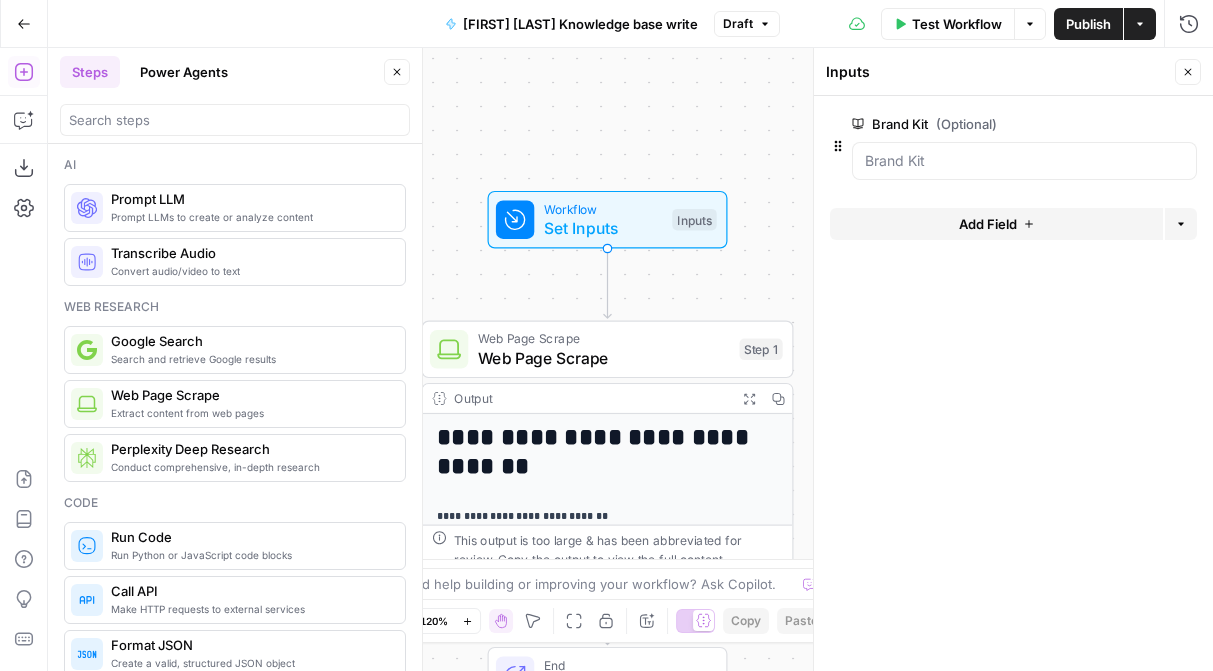 click on "**********" at bounding box center (630, 359) 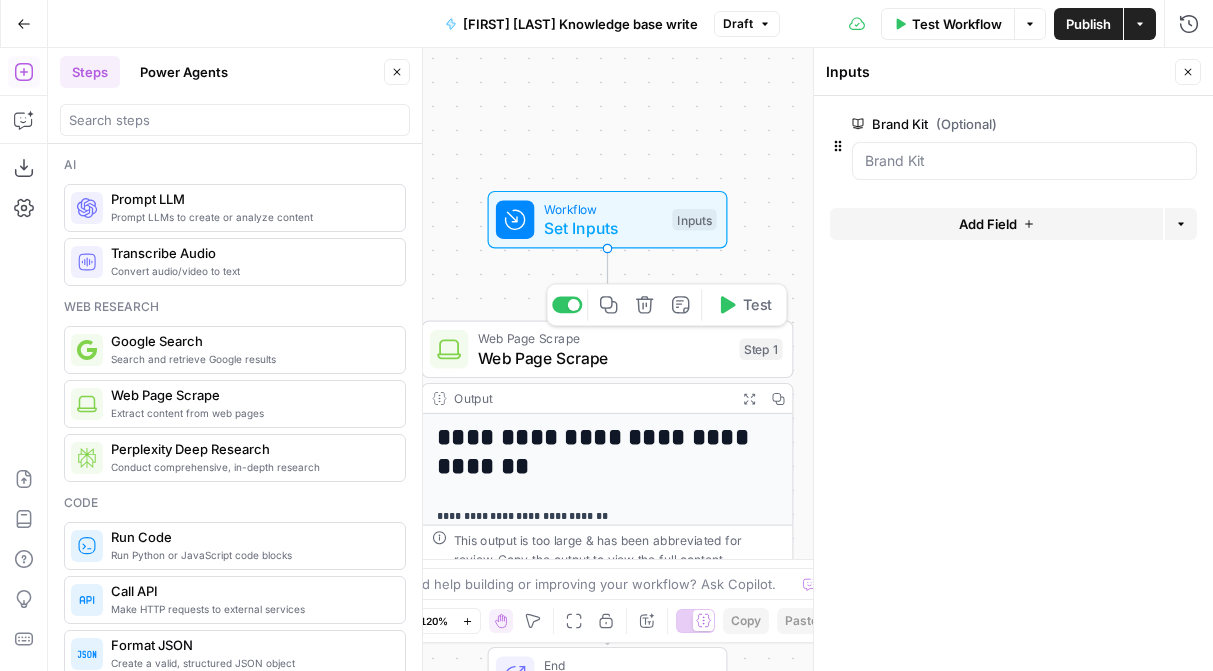 click on "Web Page Scrape" at bounding box center [604, 338] 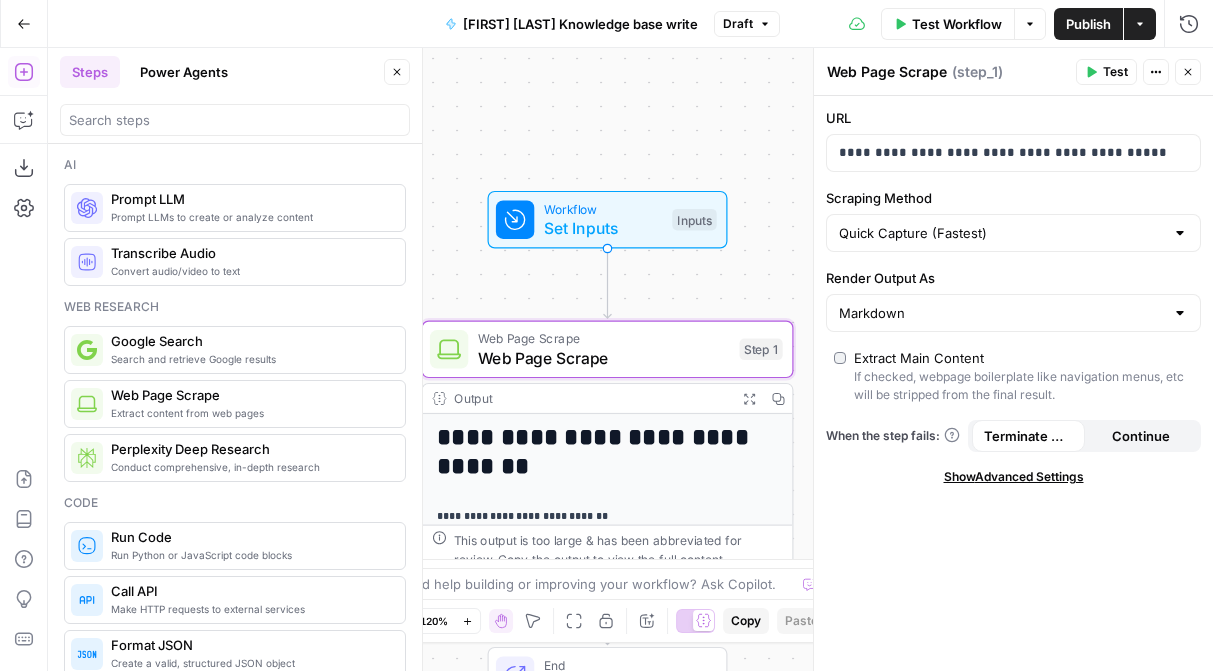 click on "**********" at bounding box center (630, 359) 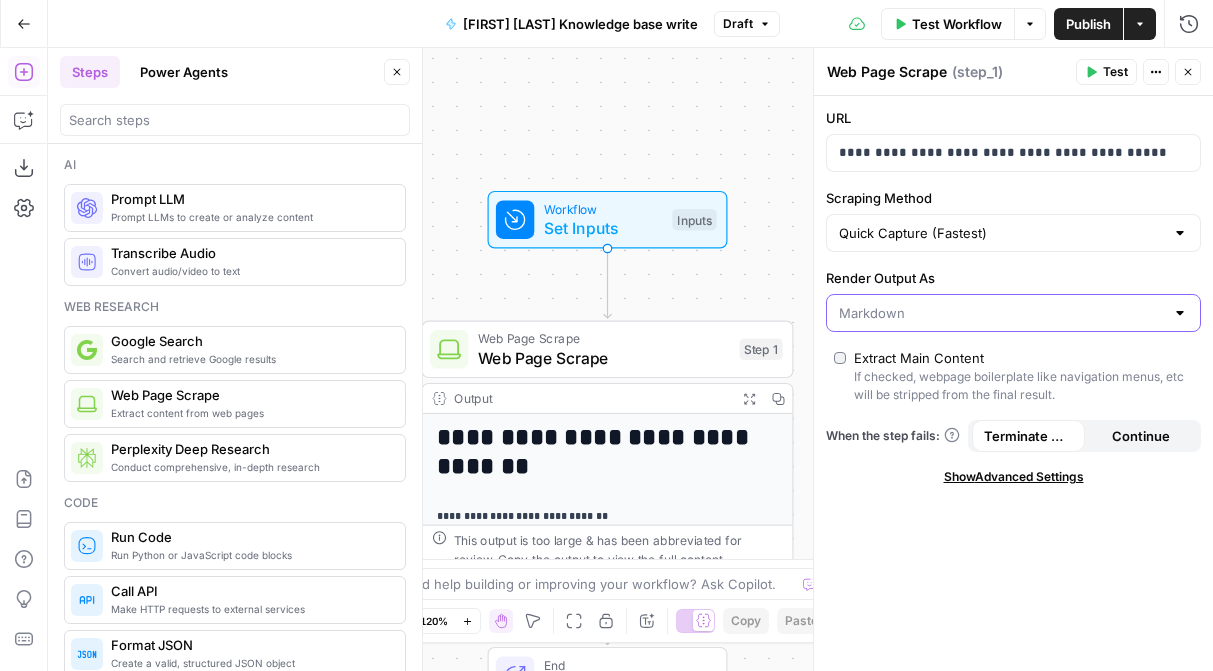 click on "Render Output As" at bounding box center (1001, 313) 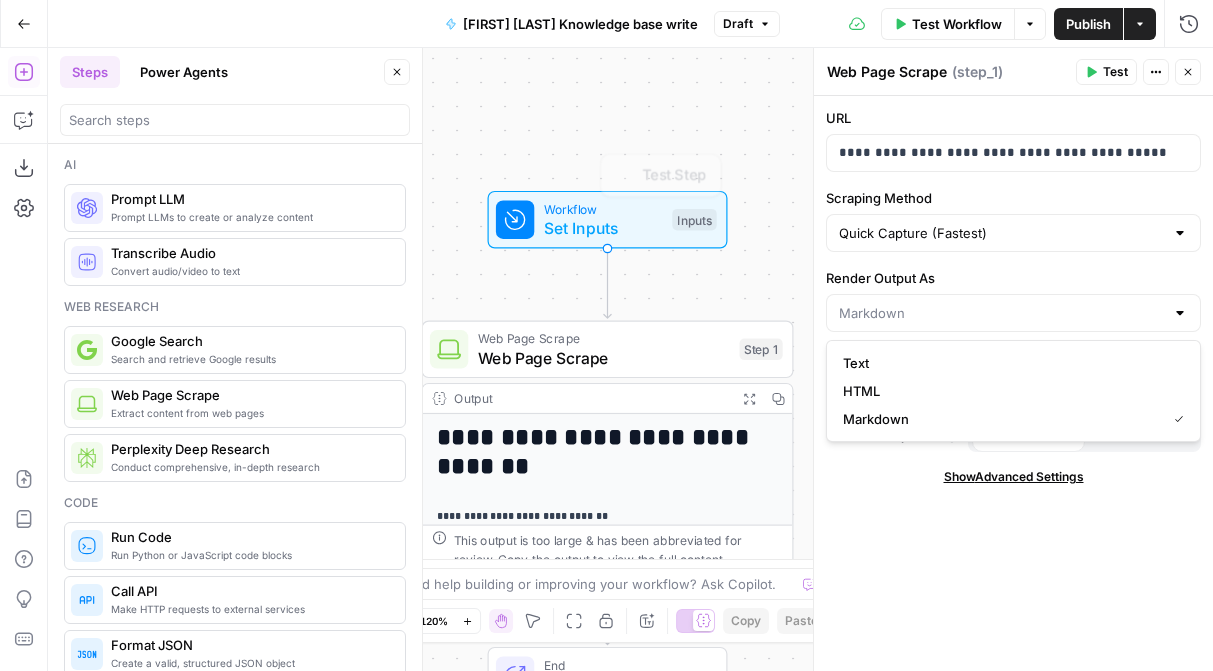 type on "Markdown" 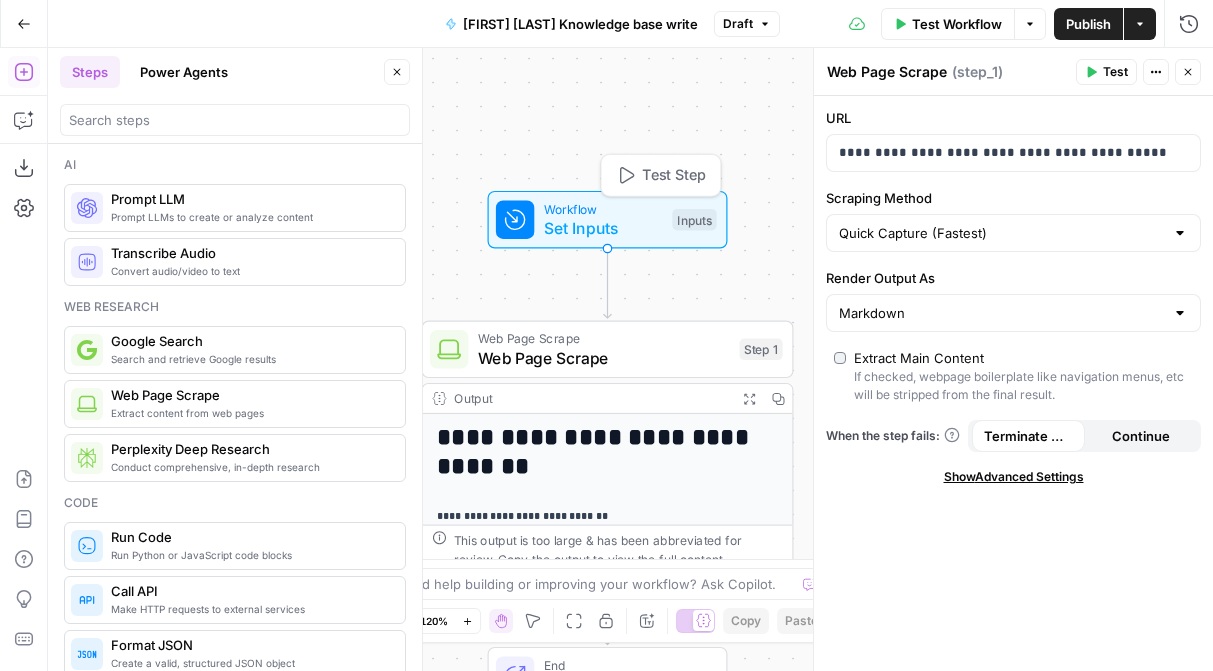 click on "Set Inputs" at bounding box center [603, 228] 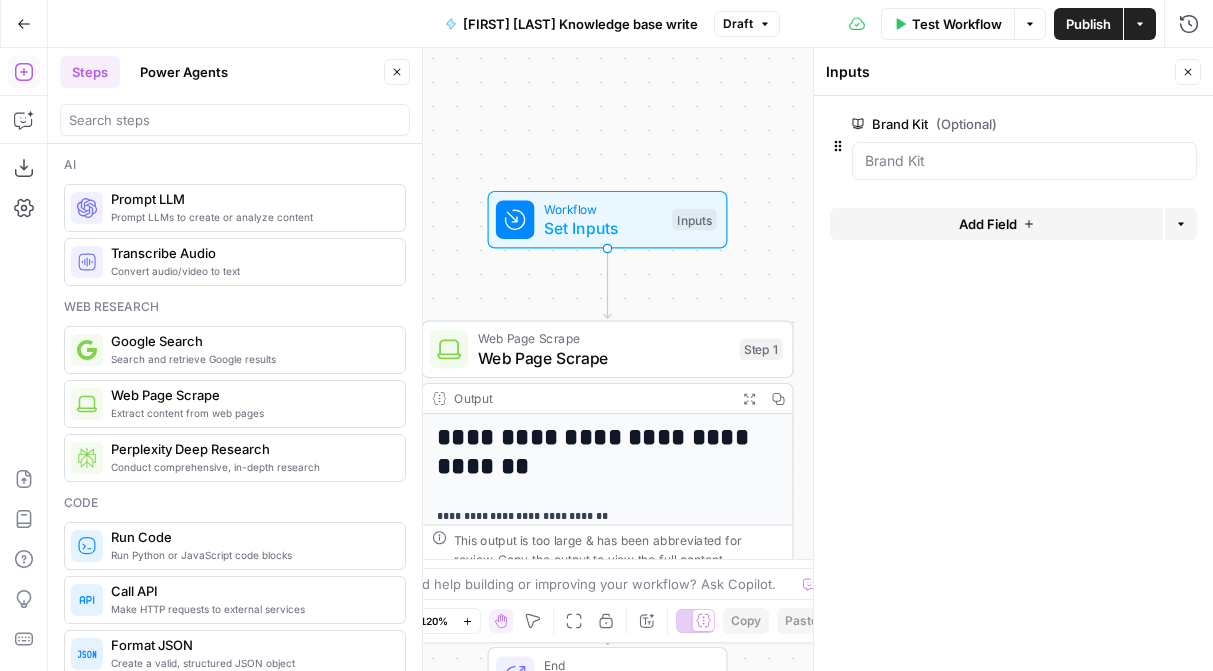 click on "Add Field" at bounding box center (996, 224) 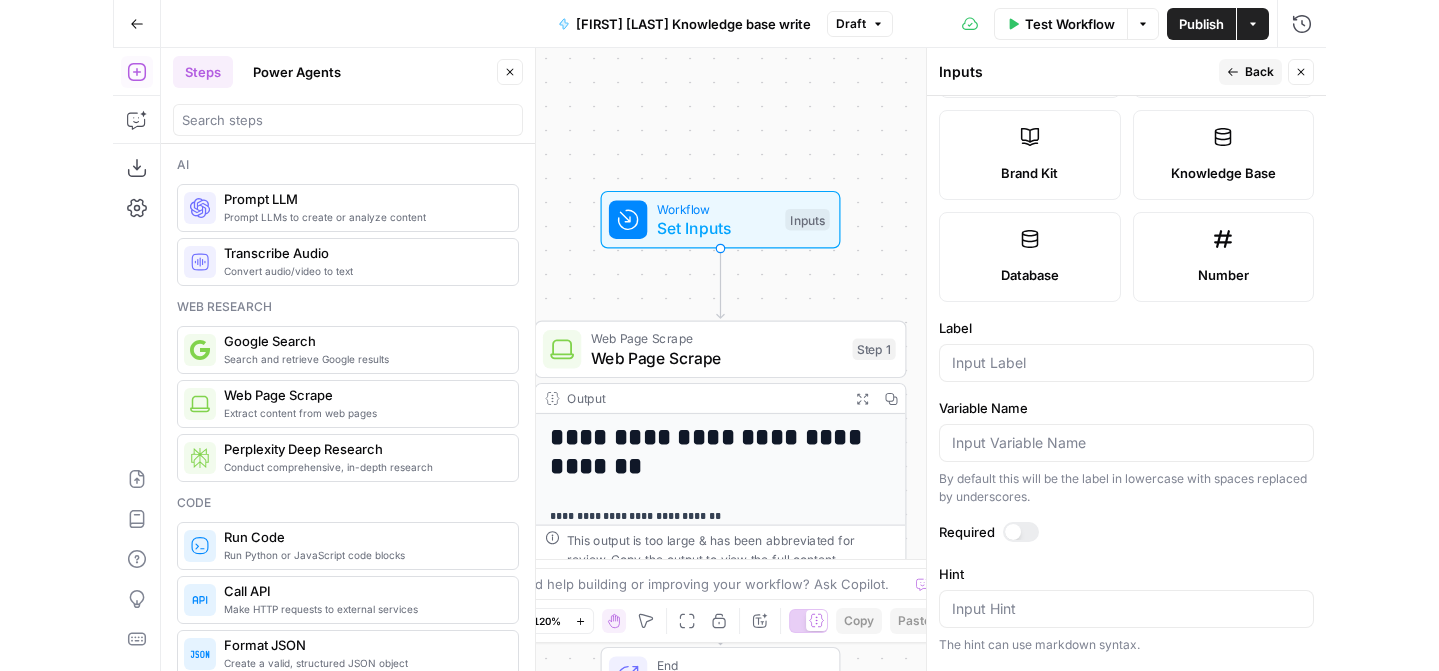 scroll, scrollTop: 640, scrollLeft: 0, axis: vertical 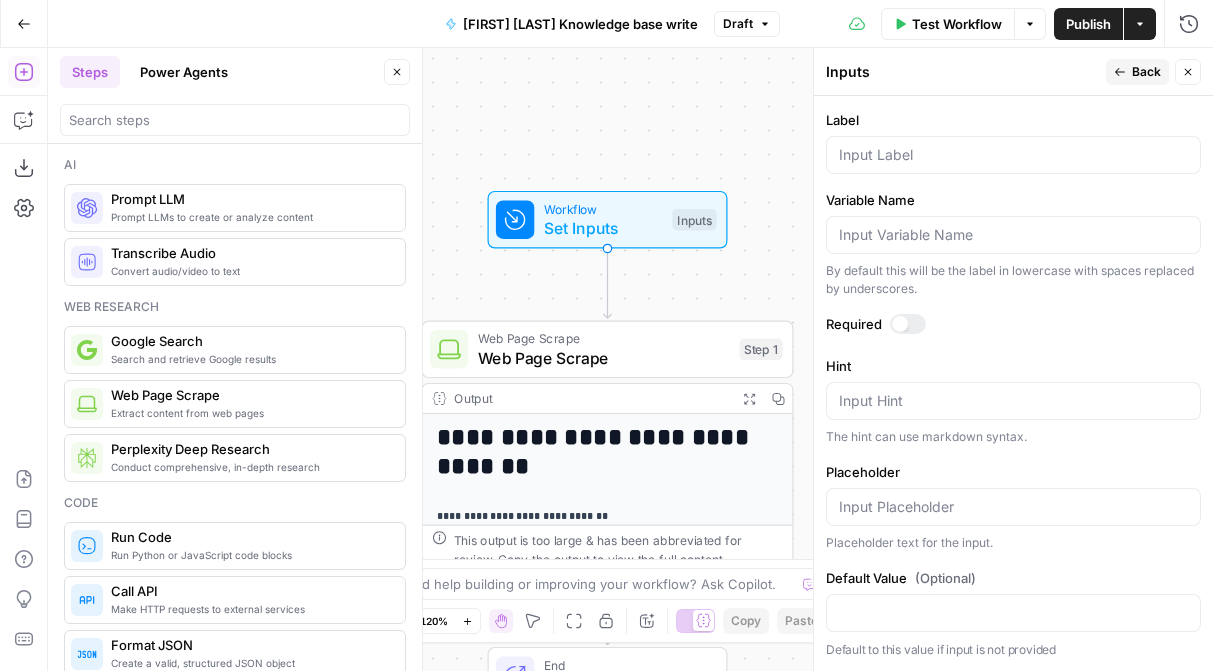 drag, startPoint x: 1170, startPoint y: 534, endPoint x: 1112, endPoint y: 157, distance: 381.43546 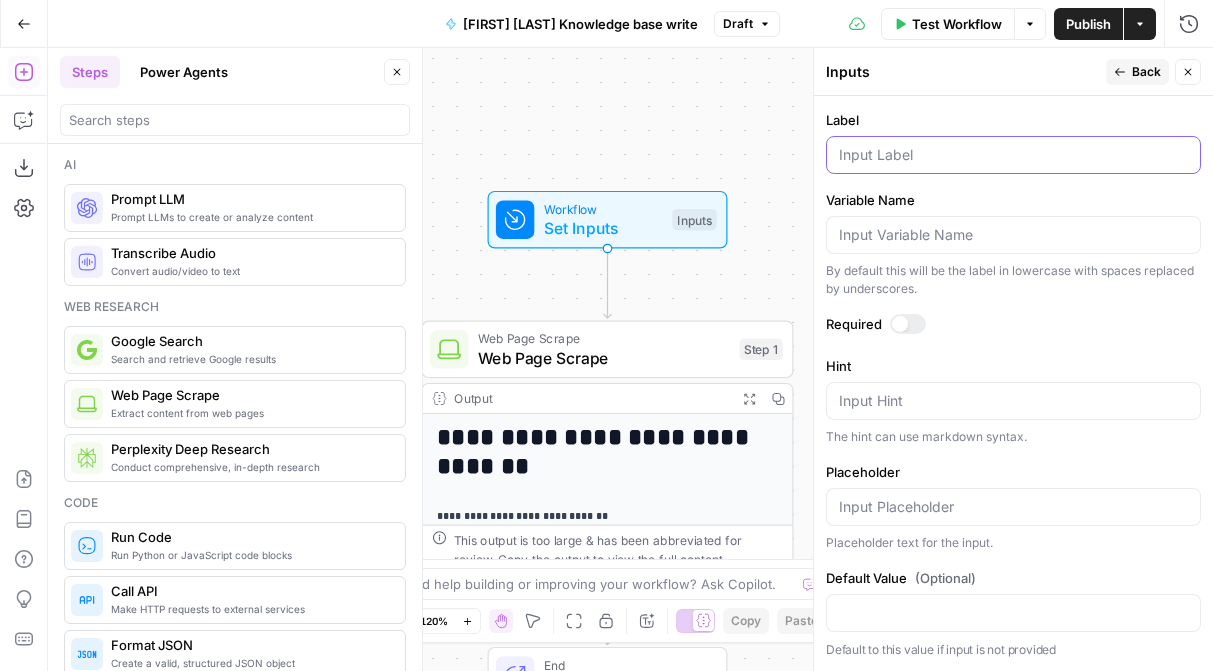 click on "Label" at bounding box center (1013, 155) 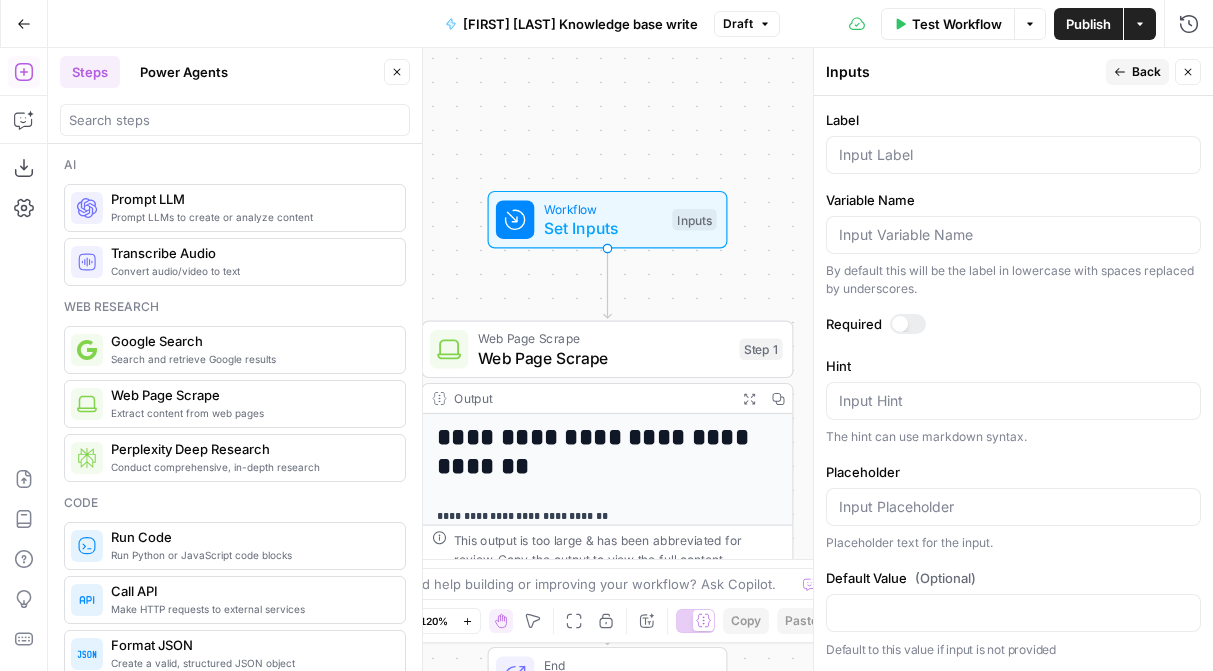 click on "Back" at bounding box center [1137, 72] 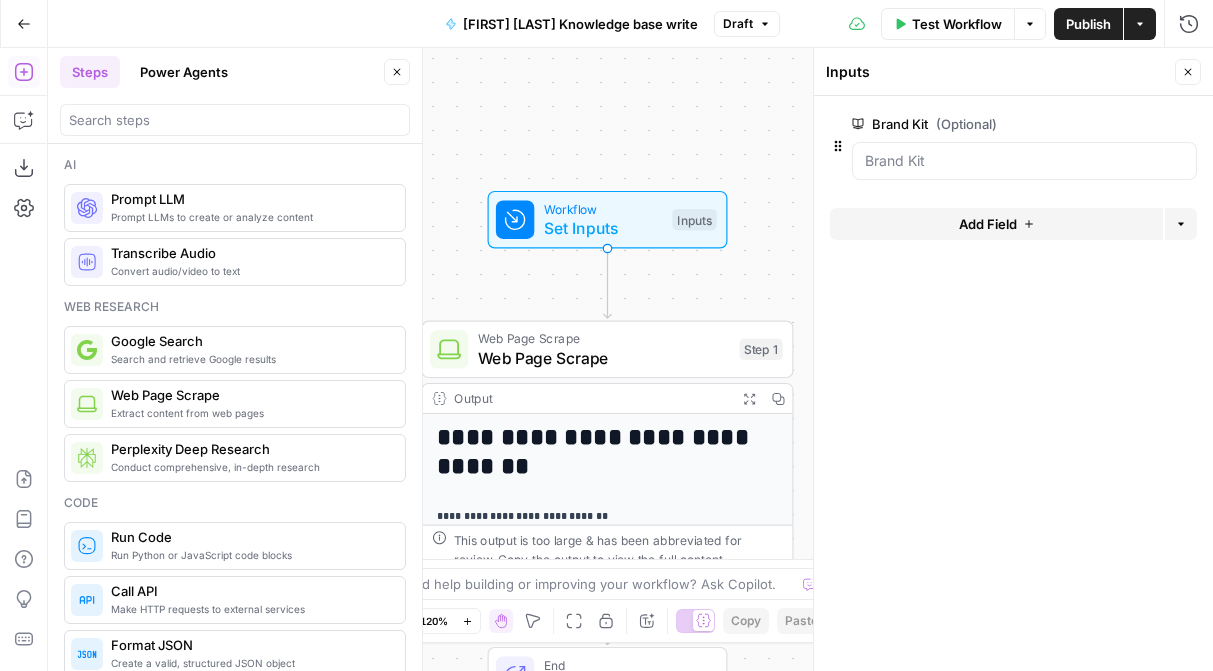 click on "Add Field" at bounding box center [988, 224] 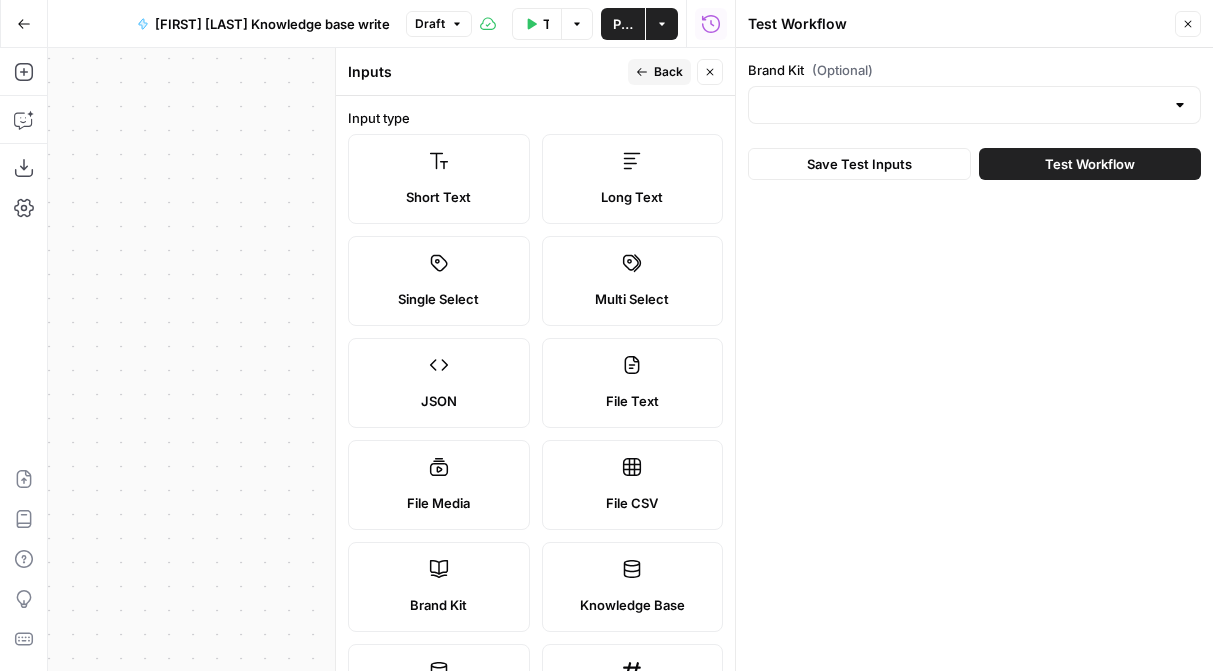 click 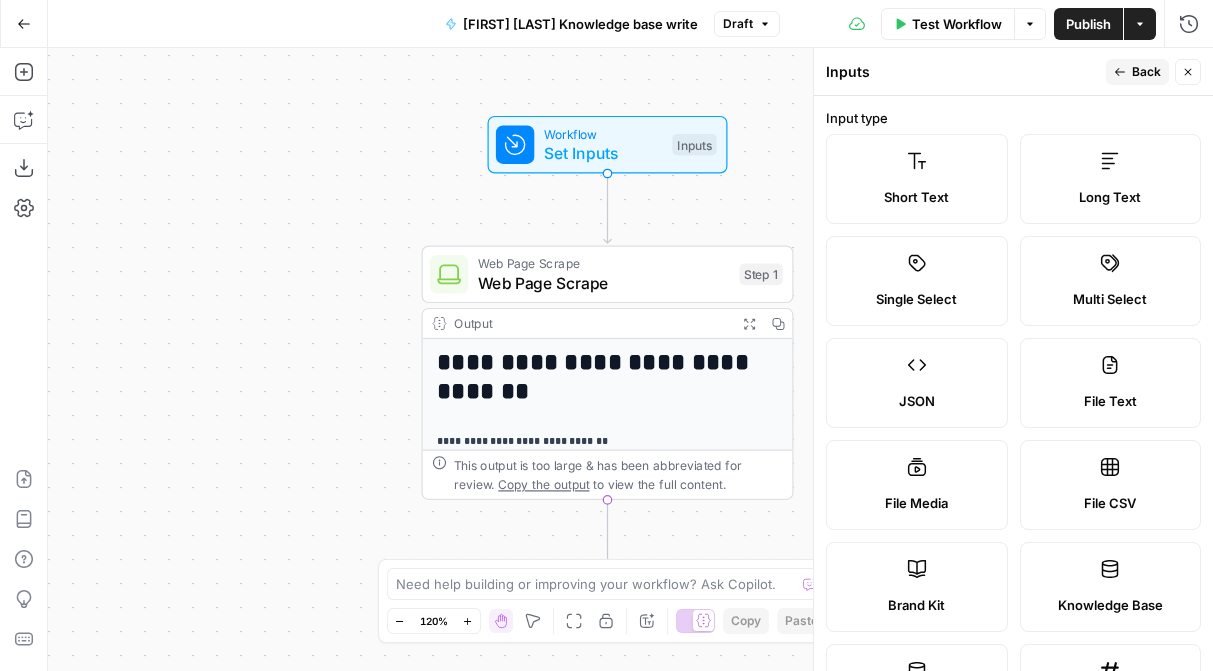 click on "Inputs Back Close" at bounding box center (1013, 72) 